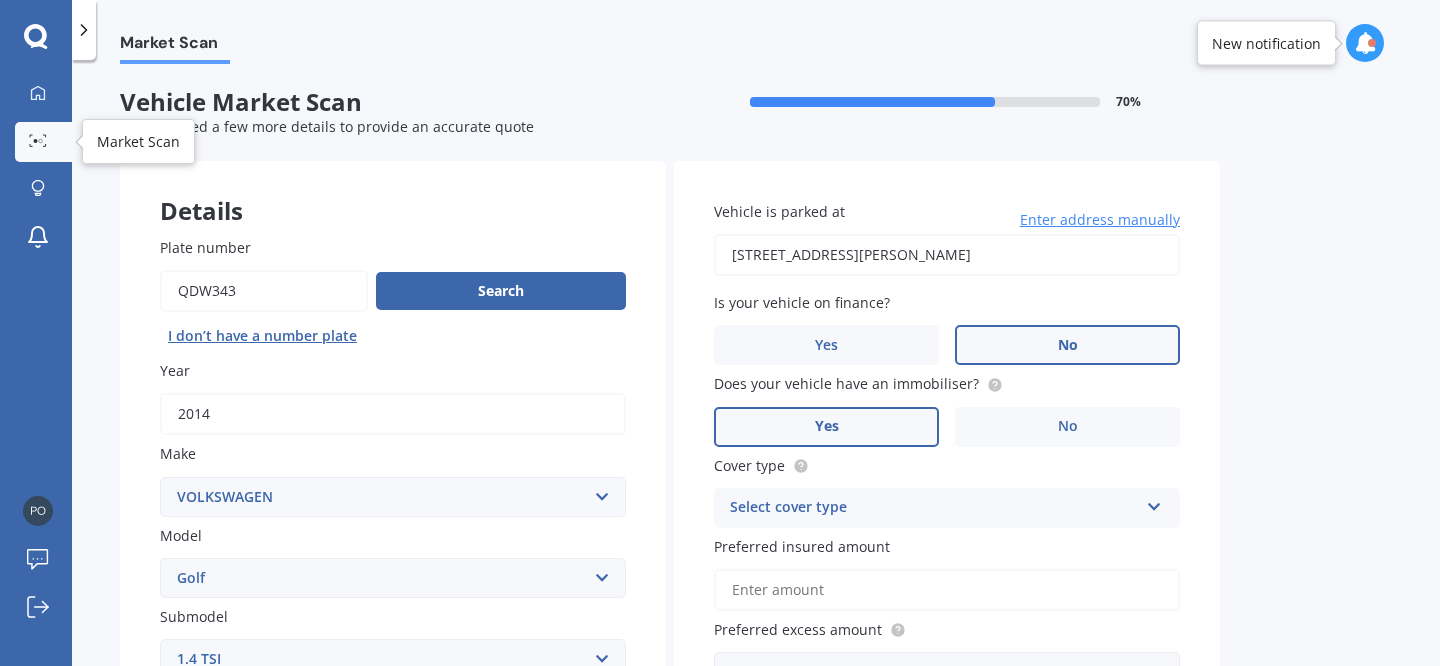 click on "Market Scan" at bounding box center [43, 142] 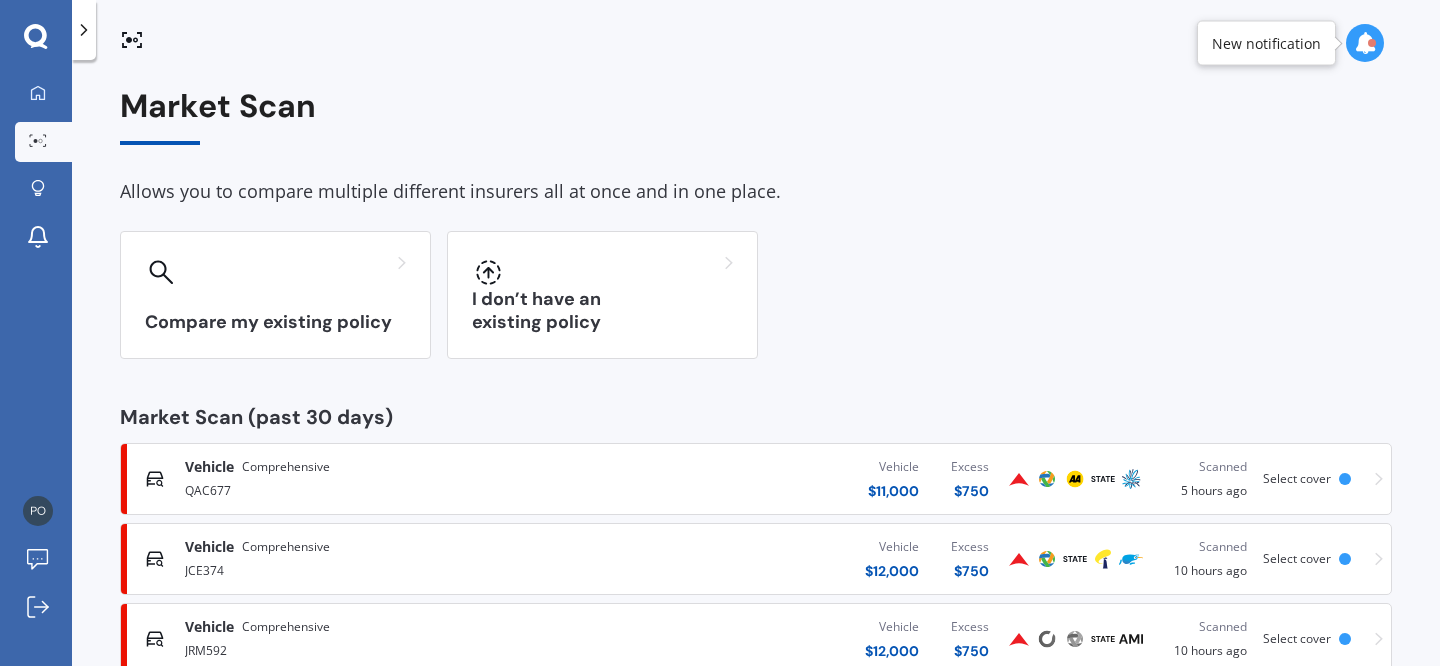 scroll, scrollTop: 133, scrollLeft: 0, axis: vertical 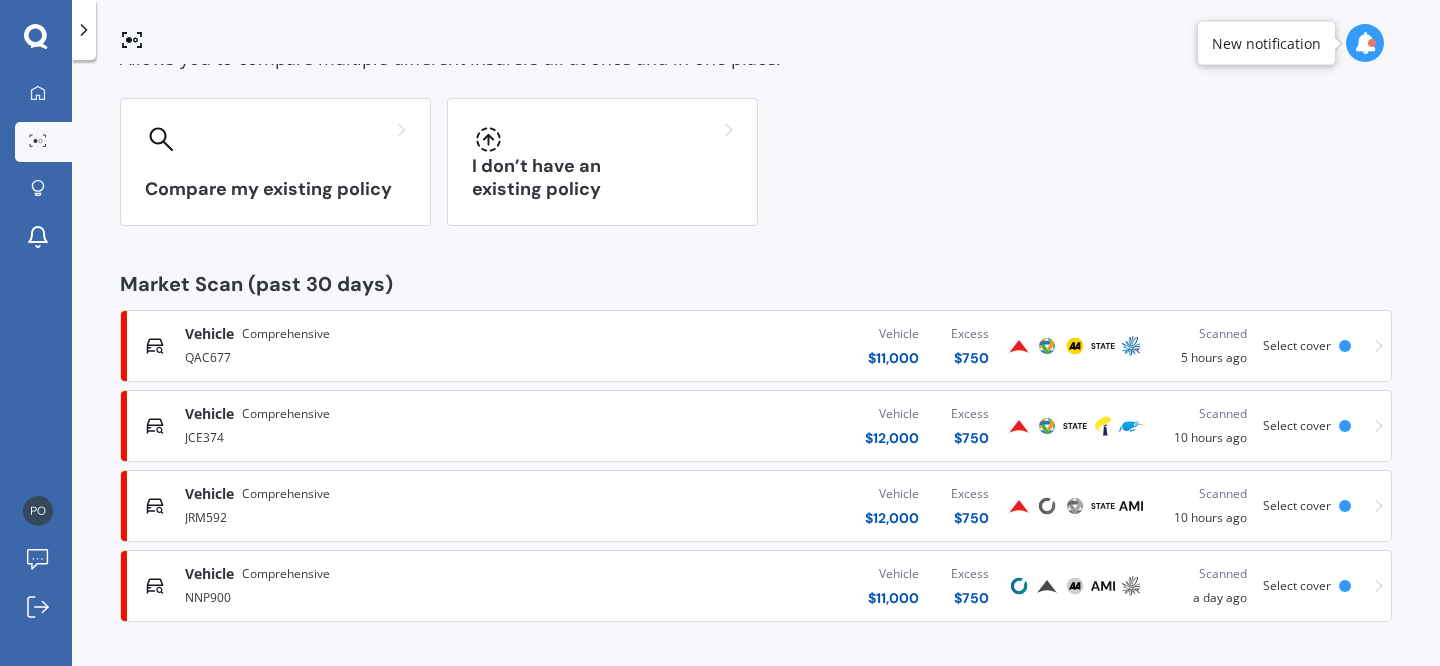 click on "Vehicle Comprehensive" at bounding box center [380, 574] 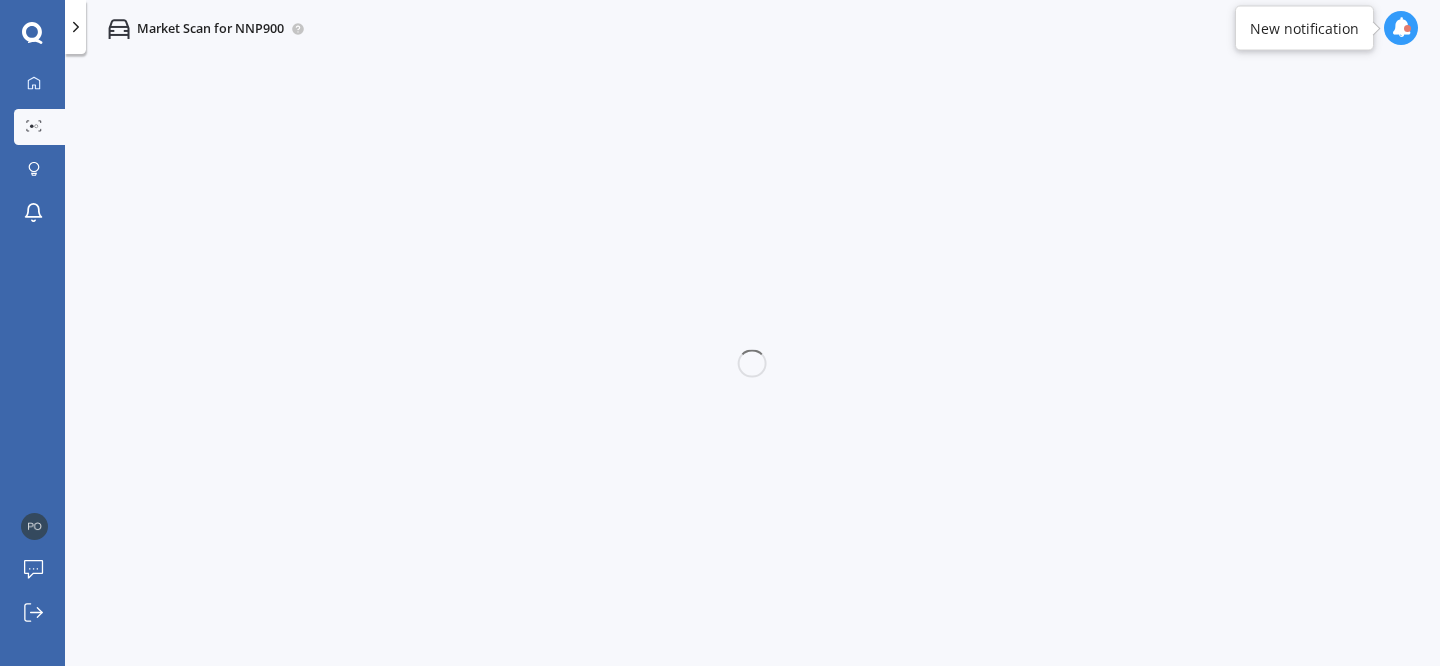 scroll, scrollTop: 0, scrollLeft: 0, axis: both 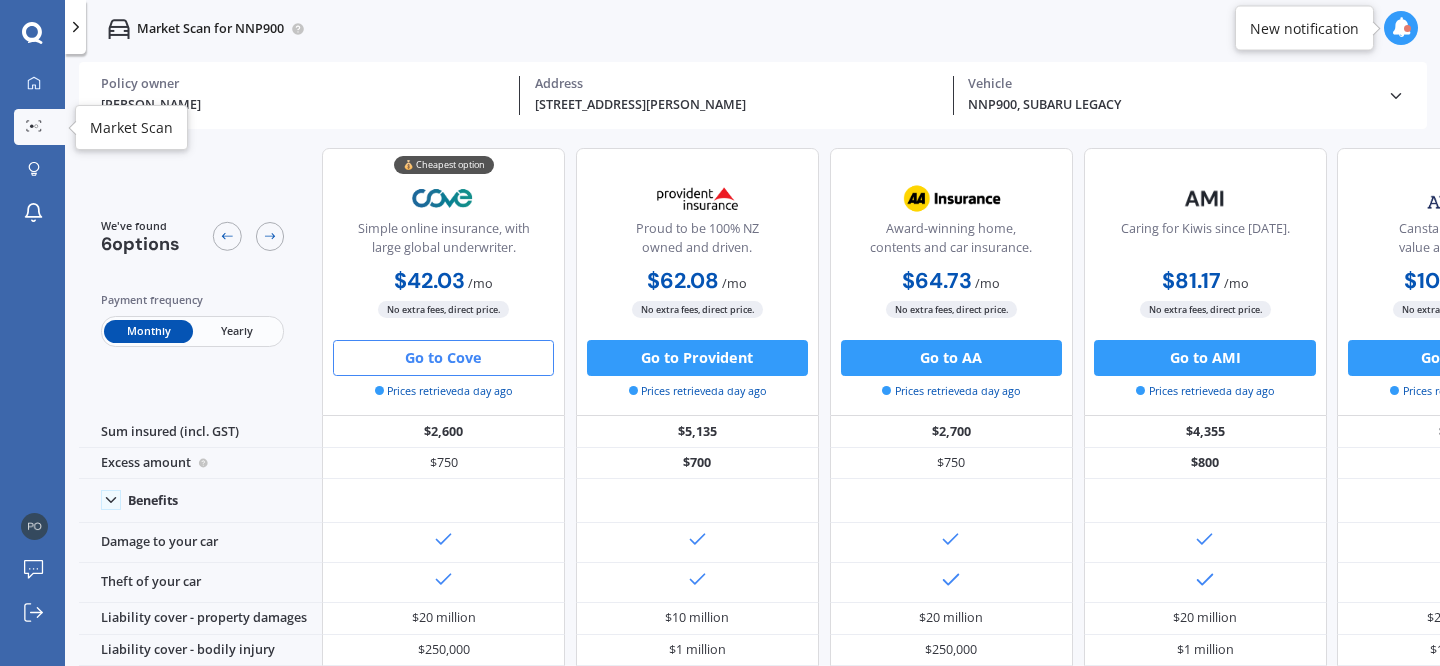 click 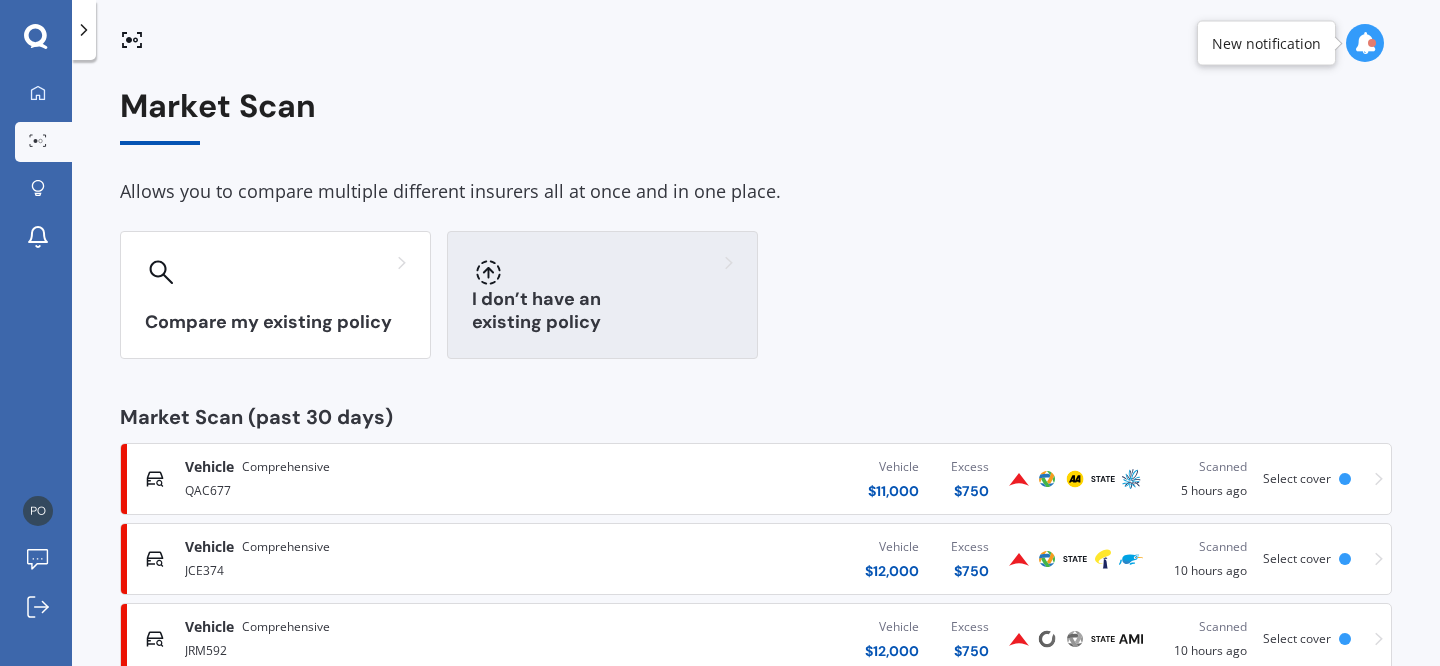 click on "I don’t have an existing policy" at bounding box center [602, 295] 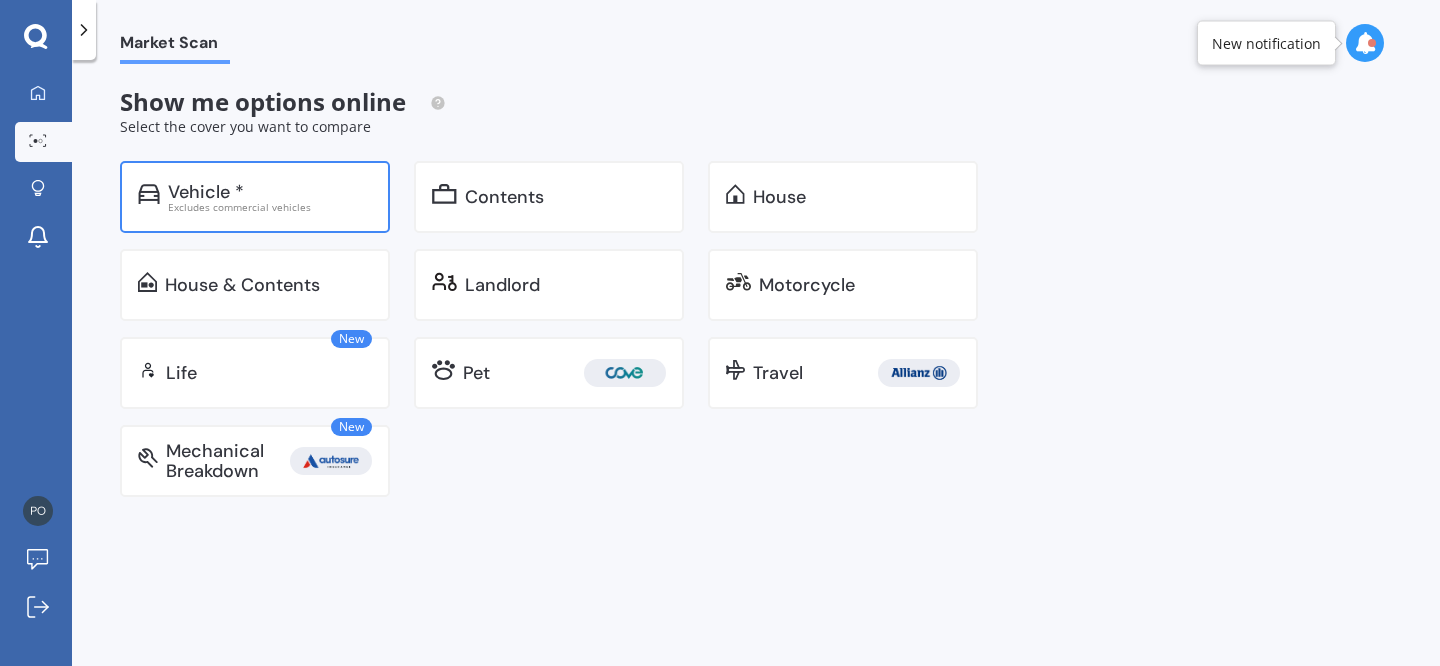 click on "Vehicle *" at bounding box center (270, 192) 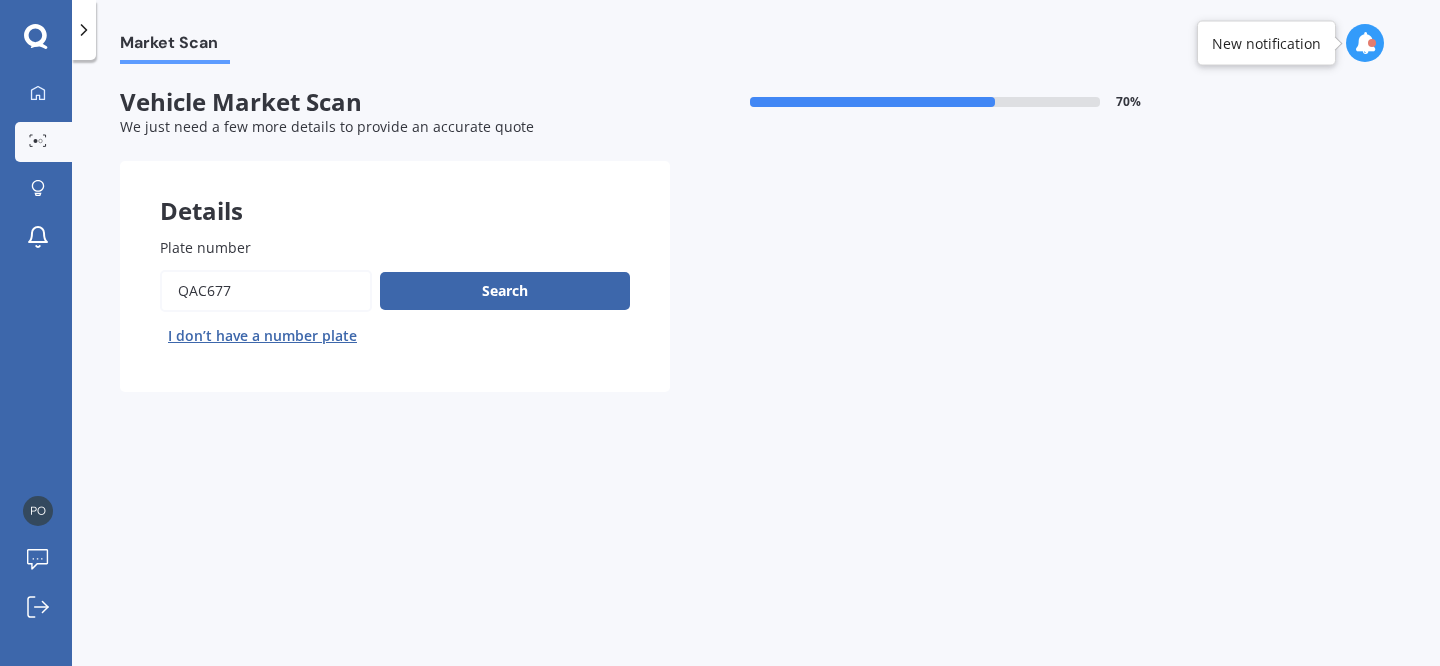 click on "Plate number" at bounding box center (266, 291) 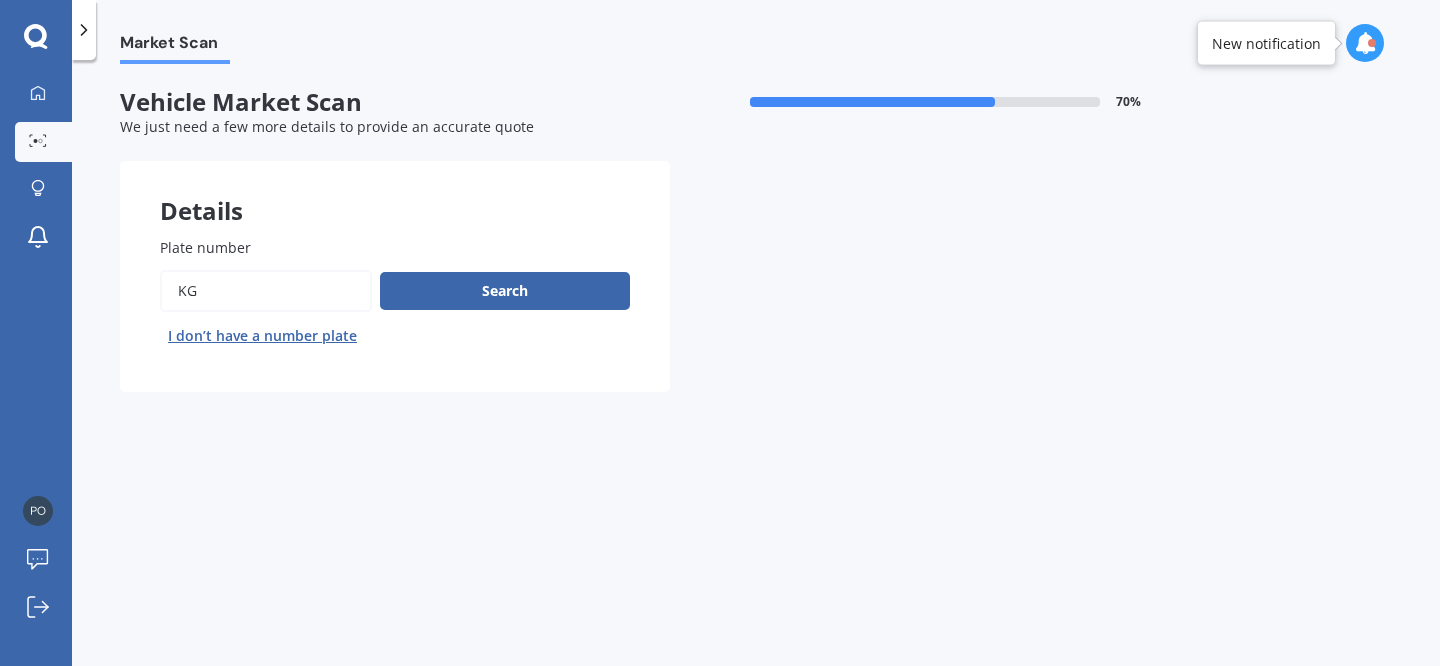 type on "K" 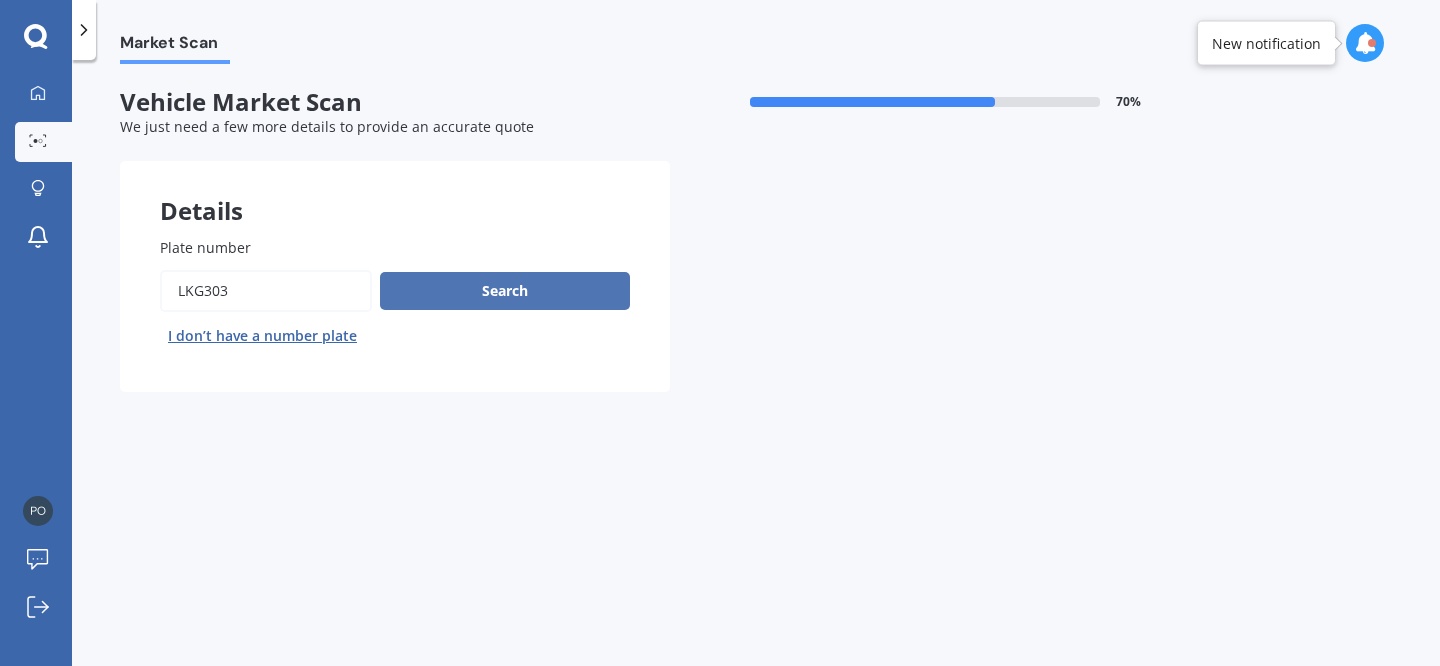 type on "LKG303" 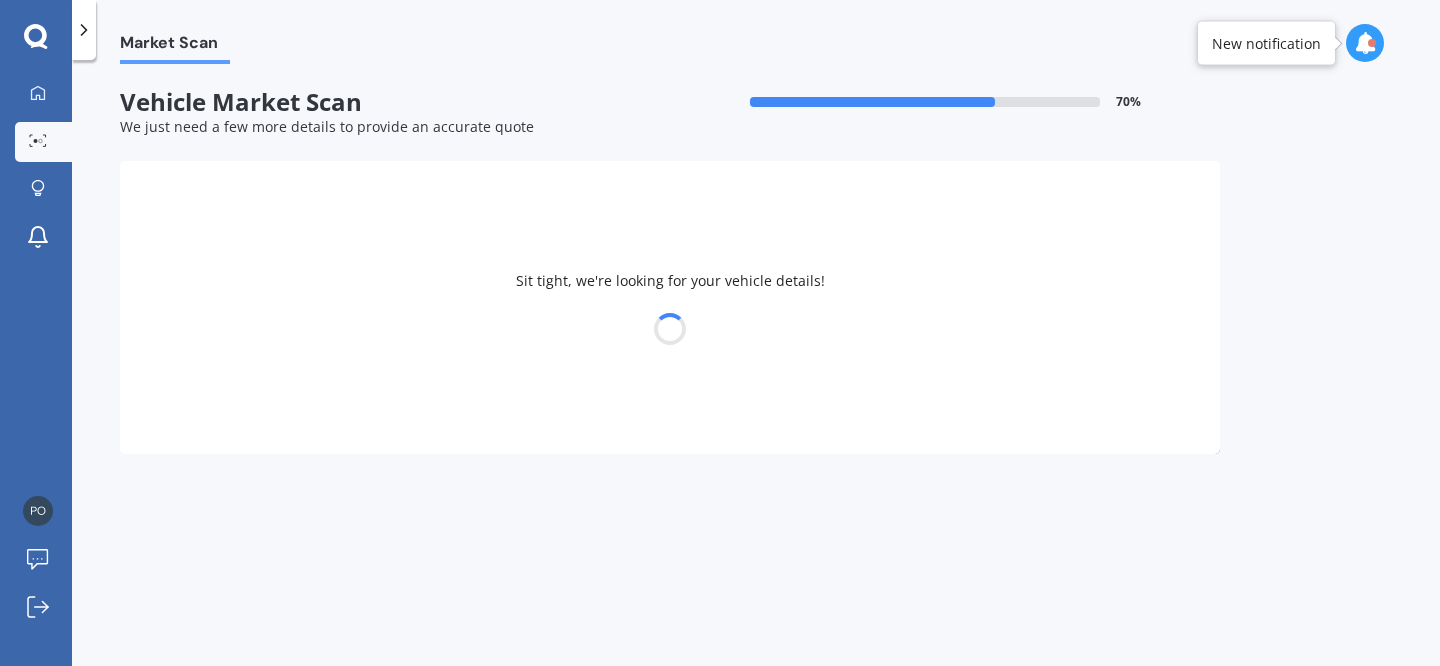 select on "HOLDEN" 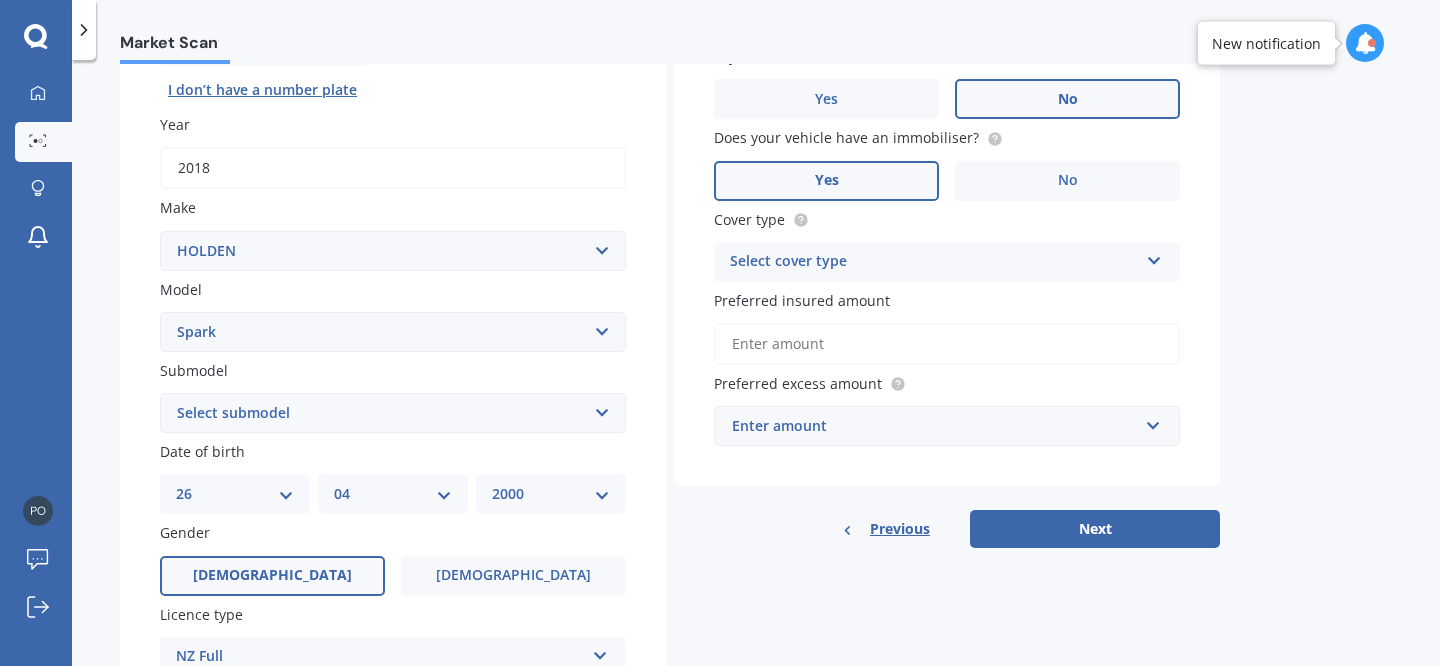 scroll, scrollTop: 276, scrollLeft: 0, axis: vertical 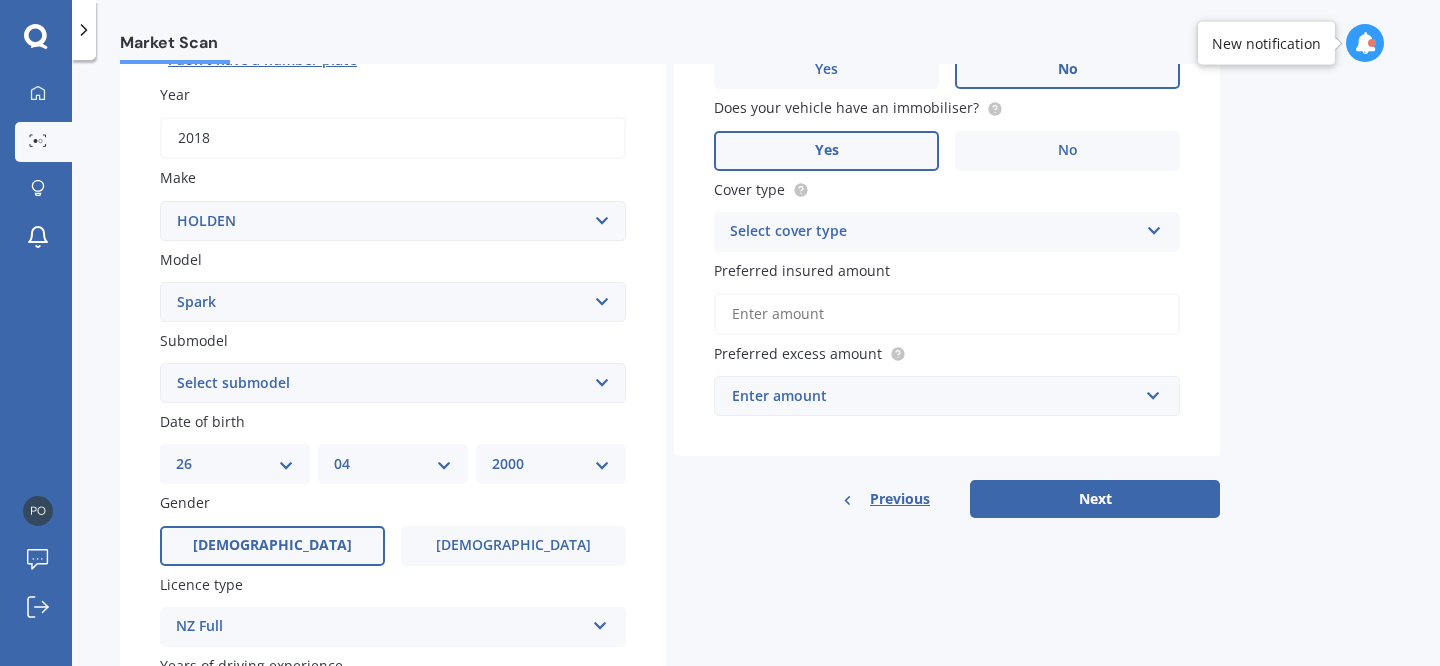 click on "Select submodel (All other) EV LS 1.4 LT" at bounding box center (393, 383) 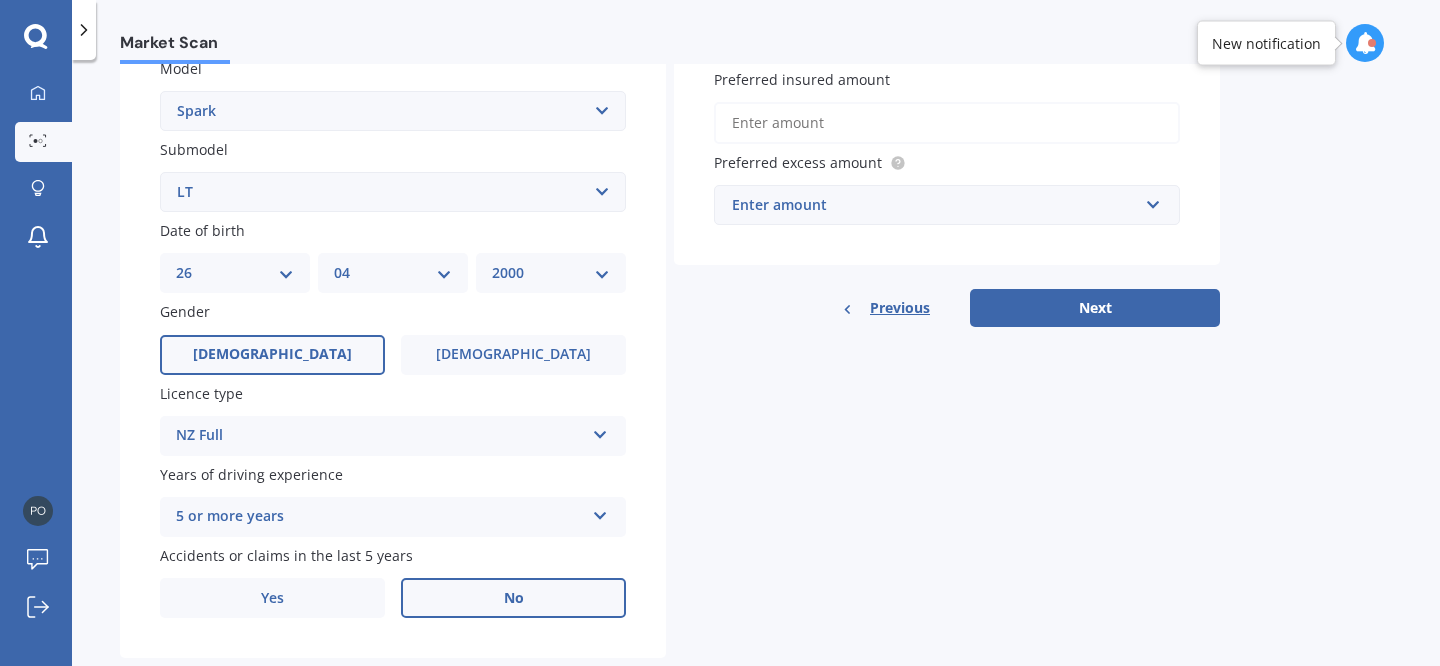 scroll, scrollTop: 516, scrollLeft: 0, axis: vertical 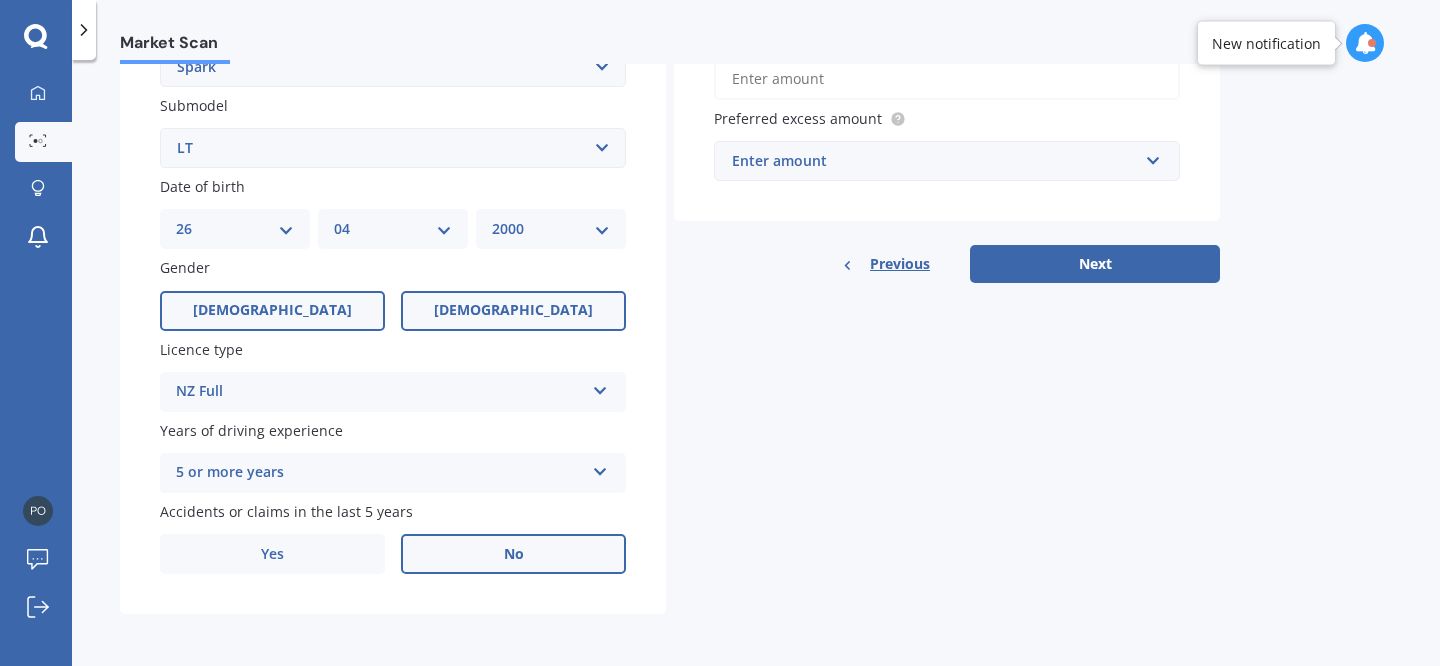 click on "[DEMOGRAPHIC_DATA]" at bounding box center (513, 311) 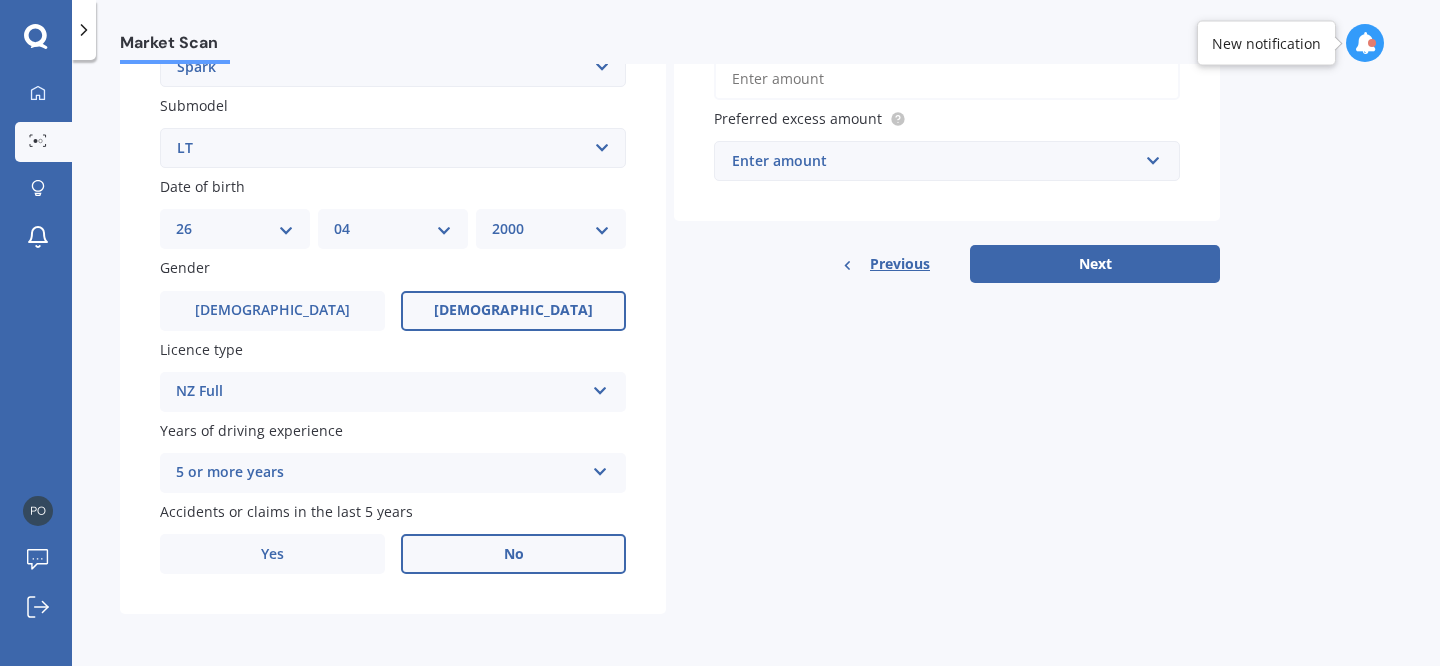 click on "DD 01 02 03 04 05 06 07 08 09 10 11 12 13 14 15 16 17 18 19 20 21 22 23 24 25 26 27 28 29 30 31" at bounding box center (235, 229) 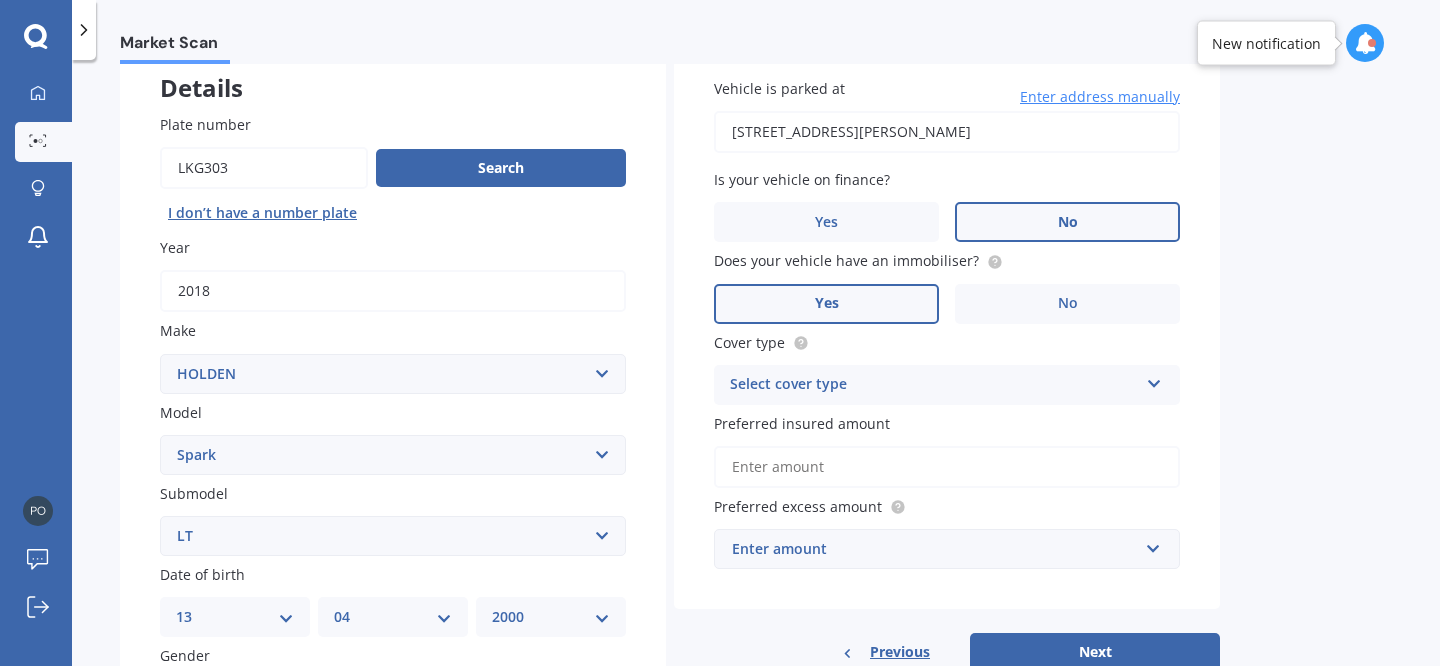 scroll, scrollTop: 329, scrollLeft: 0, axis: vertical 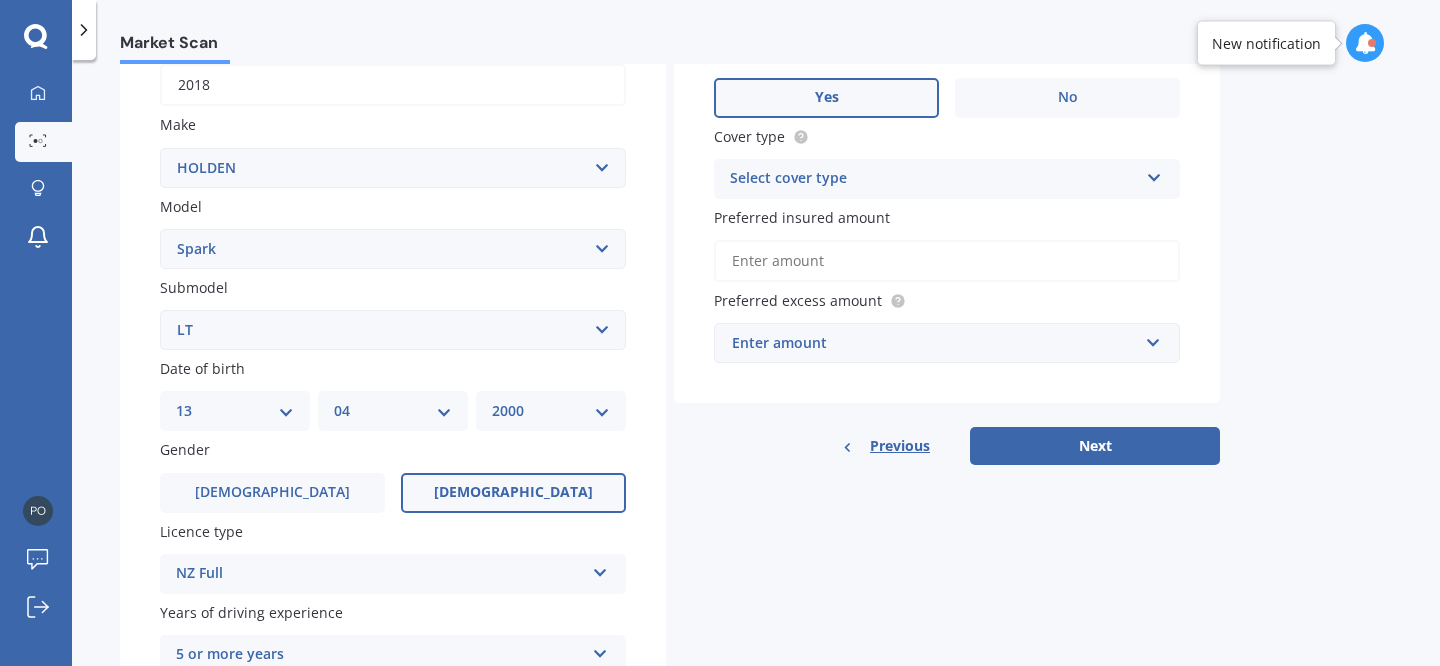 click on "MM 01 02 03 04 05 06 07 08 09 10 11 12" at bounding box center [393, 411] 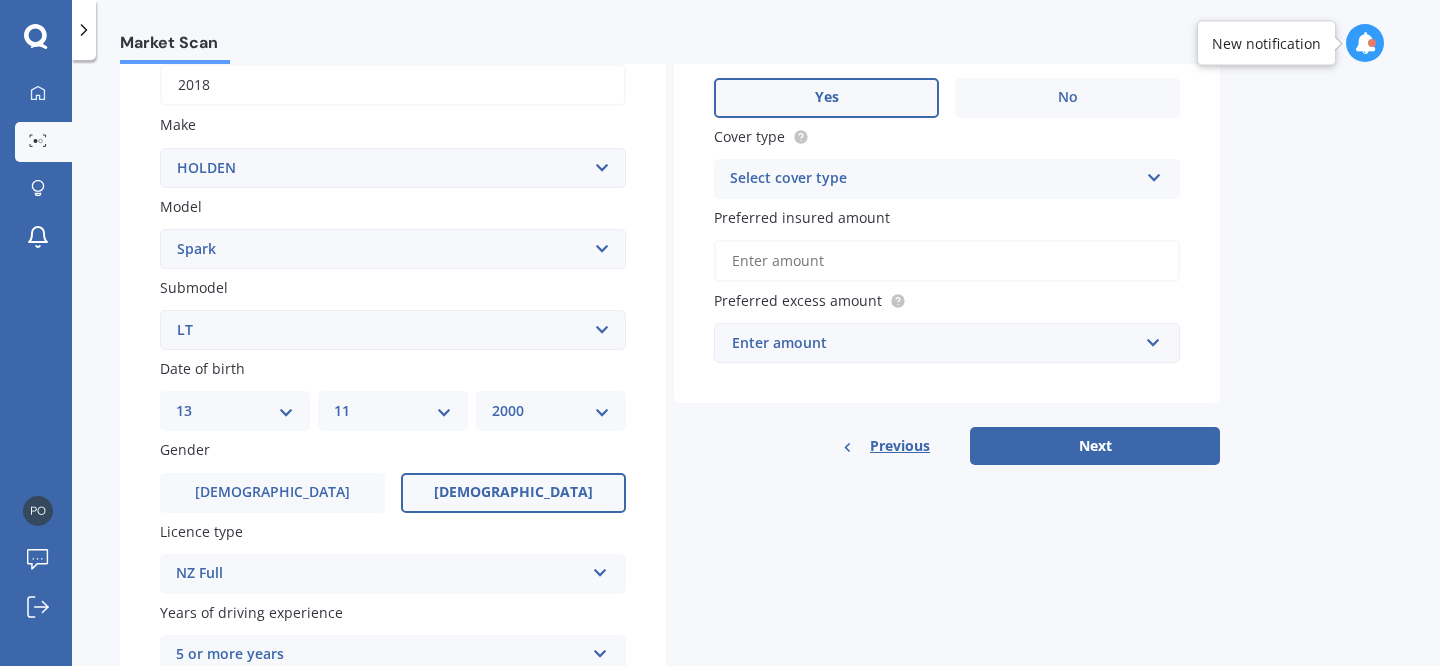 click on "YYYY 2025 2024 2023 2022 2021 2020 2019 2018 2017 2016 2015 2014 2013 2012 2011 2010 2009 2008 2007 2006 2005 2004 2003 2002 2001 2000 1999 1998 1997 1996 1995 1994 1993 1992 1991 1990 1989 1988 1987 1986 1985 1984 1983 1982 1981 1980 1979 1978 1977 1976 1975 1974 1973 1972 1971 1970 1969 1968 1967 1966 1965 1964 1963 1962 1961 1960 1959 1958 1957 1956 1955 1954 1953 1952 1951 1950 1949 1948 1947 1946 1945 1944 1943 1942 1941 1940 1939 1938 1937 1936 1935 1934 1933 1932 1931 1930 1929 1928 1927 1926" at bounding box center [551, 411] 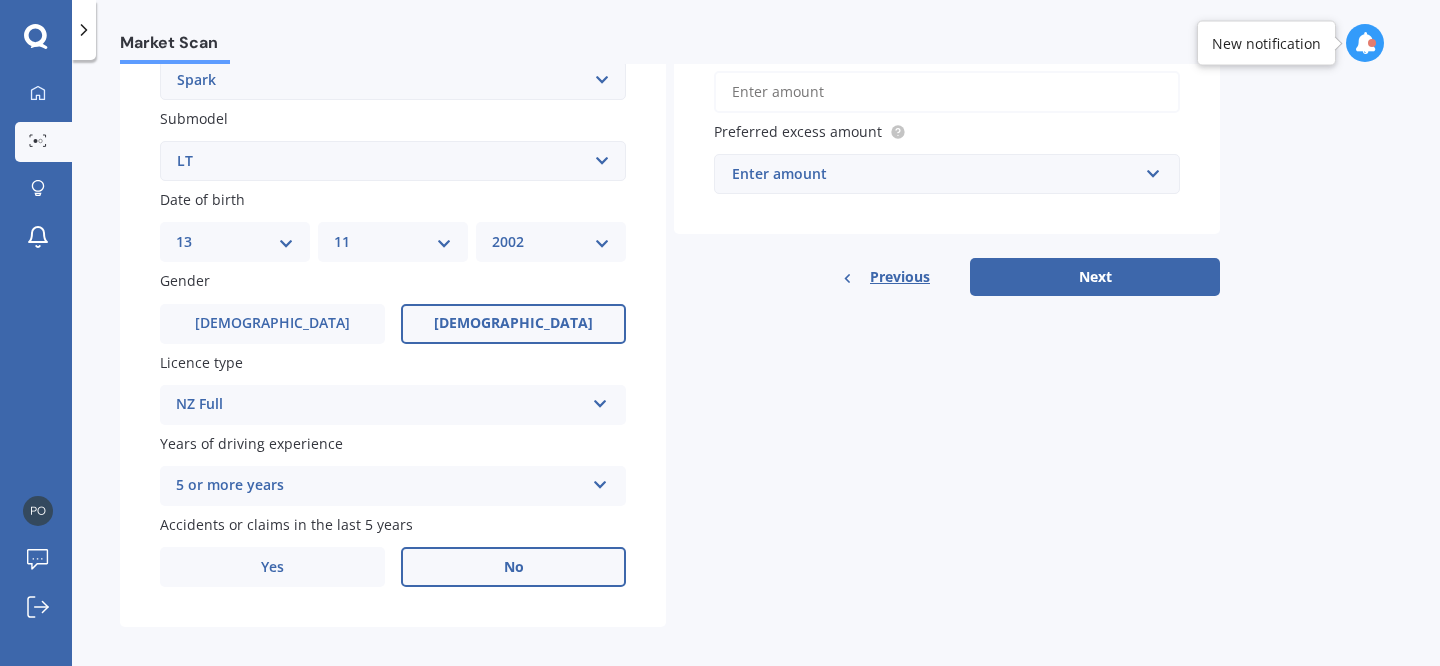 scroll, scrollTop: 516, scrollLeft: 0, axis: vertical 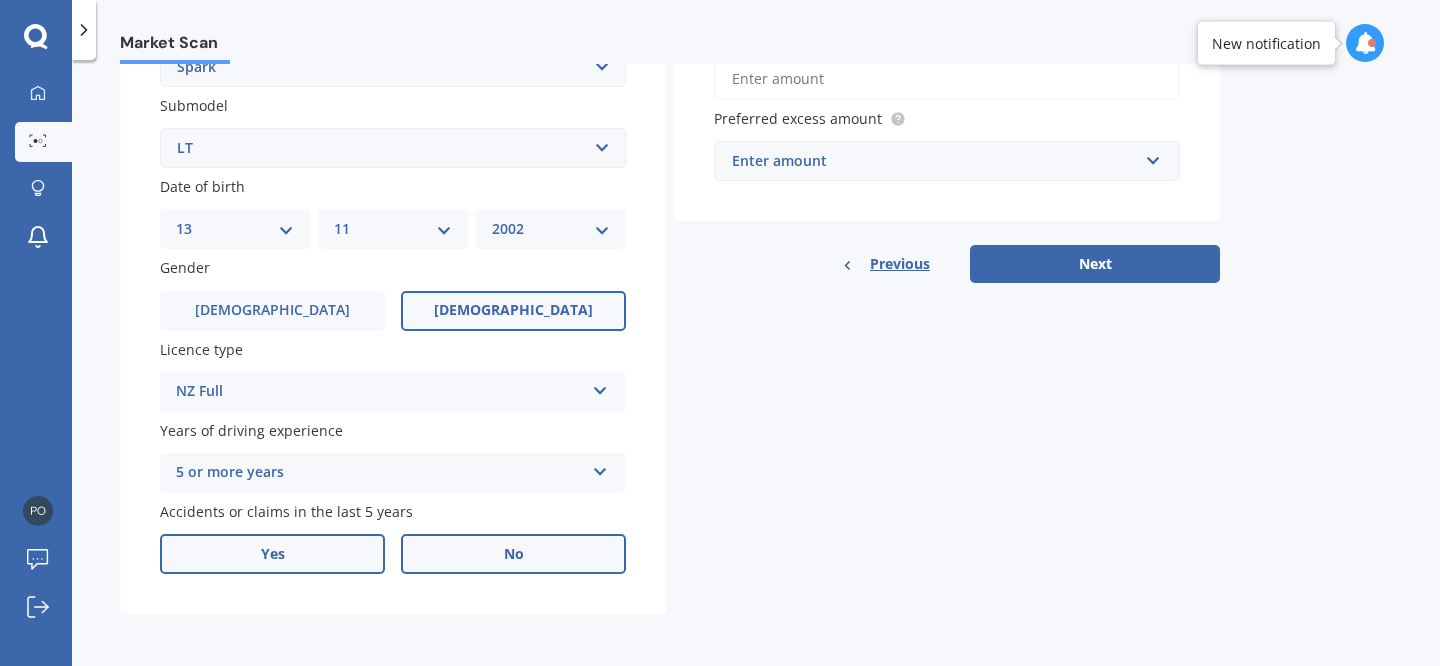 click on "Yes" at bounding box center [272, 554] 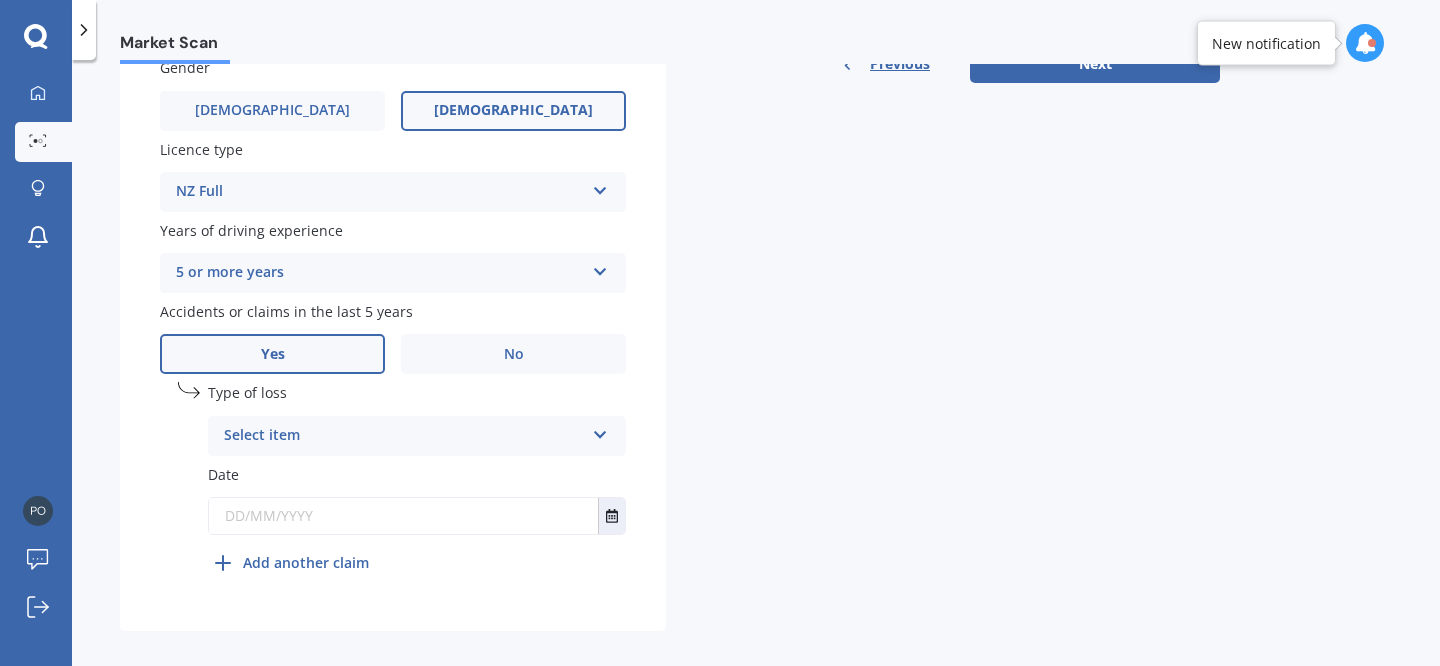 scroll, scrollTop: 734, scrollLeft: 0, axis: vertical 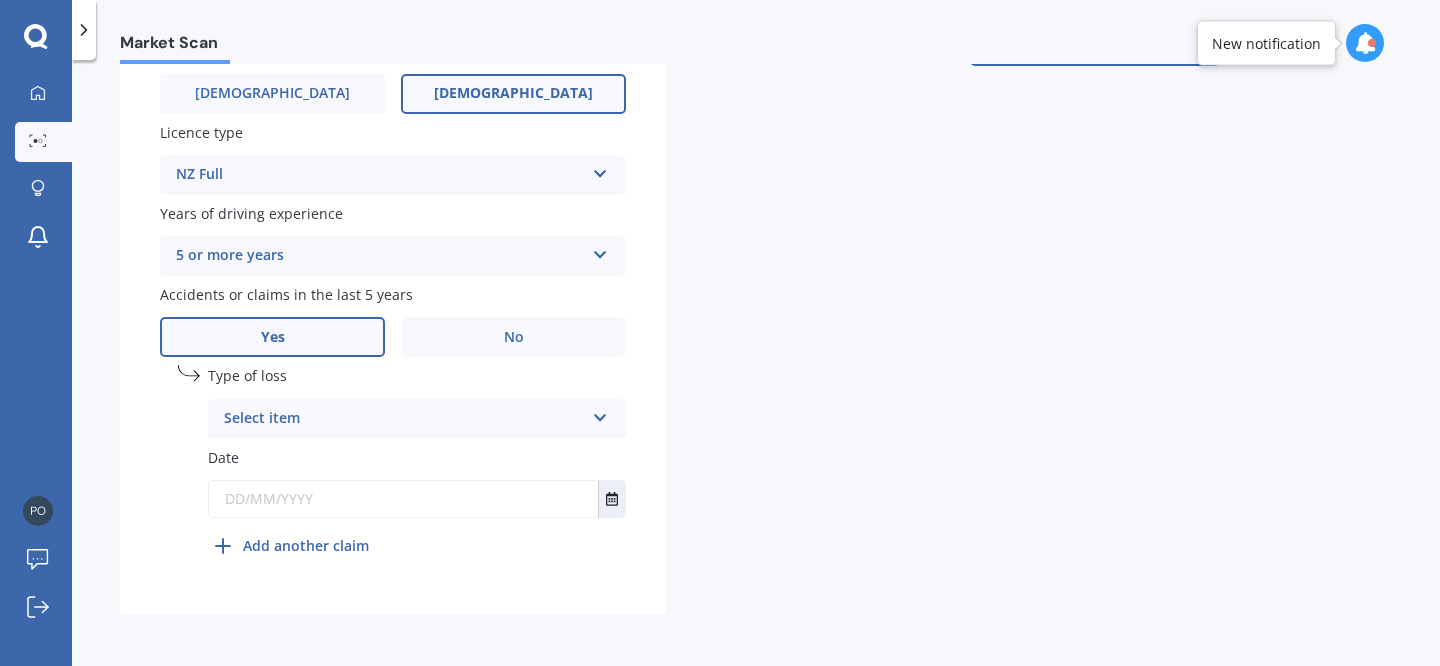 click on "Select item At fault accident Not at fault accident" at bounding box center [417, 419] 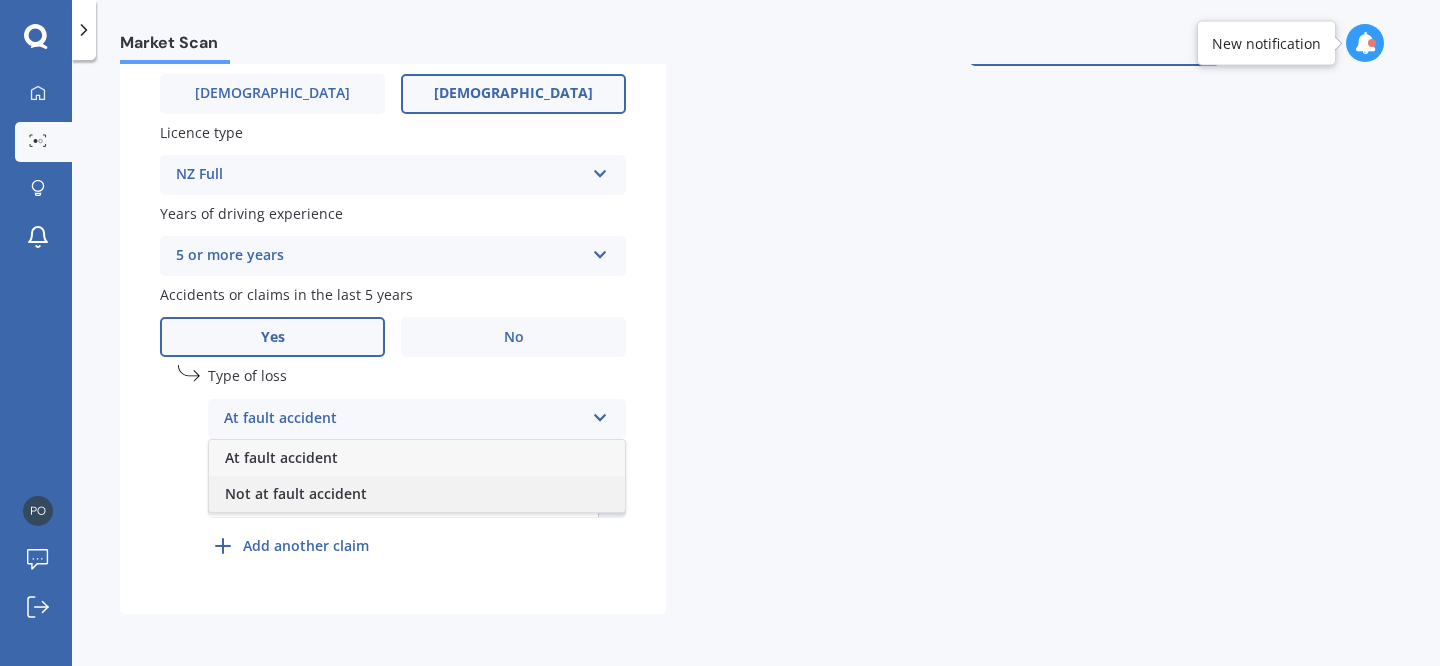 click on "Not at fault accident" at bounding box center [296, 493] 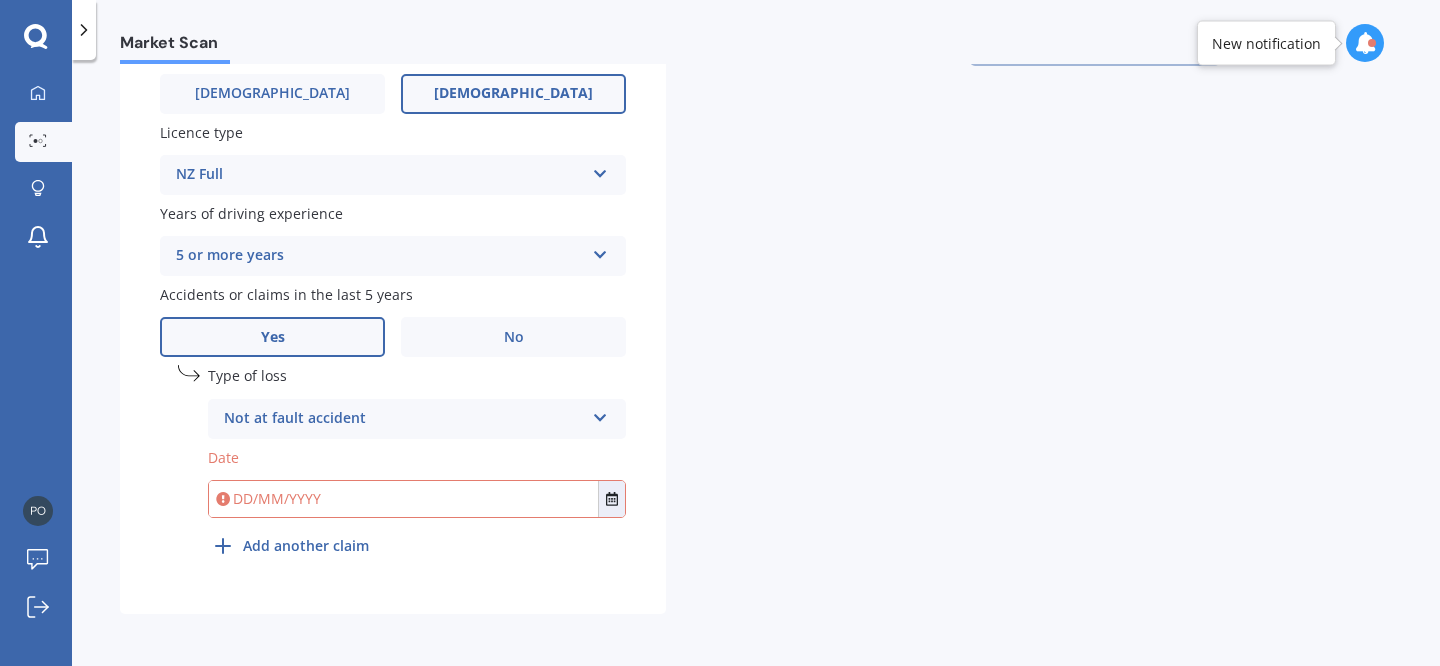 click at bounding box center [403, 499] 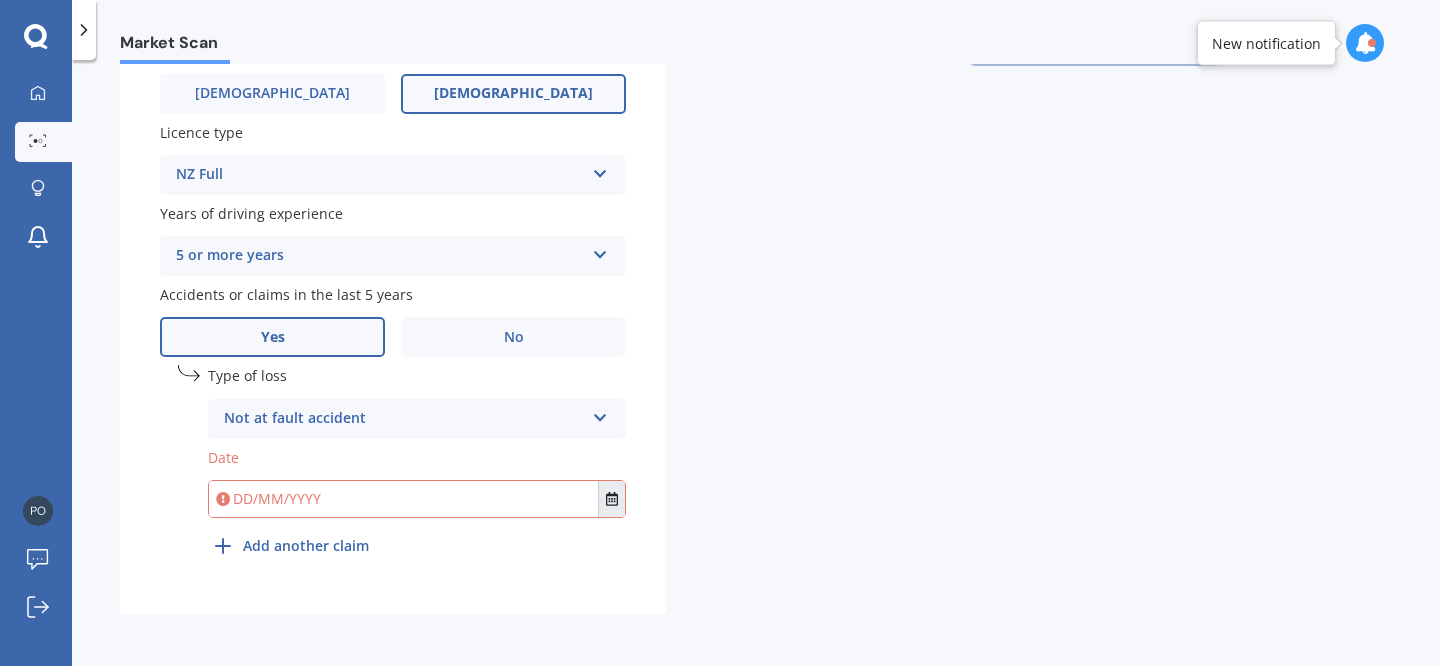 click 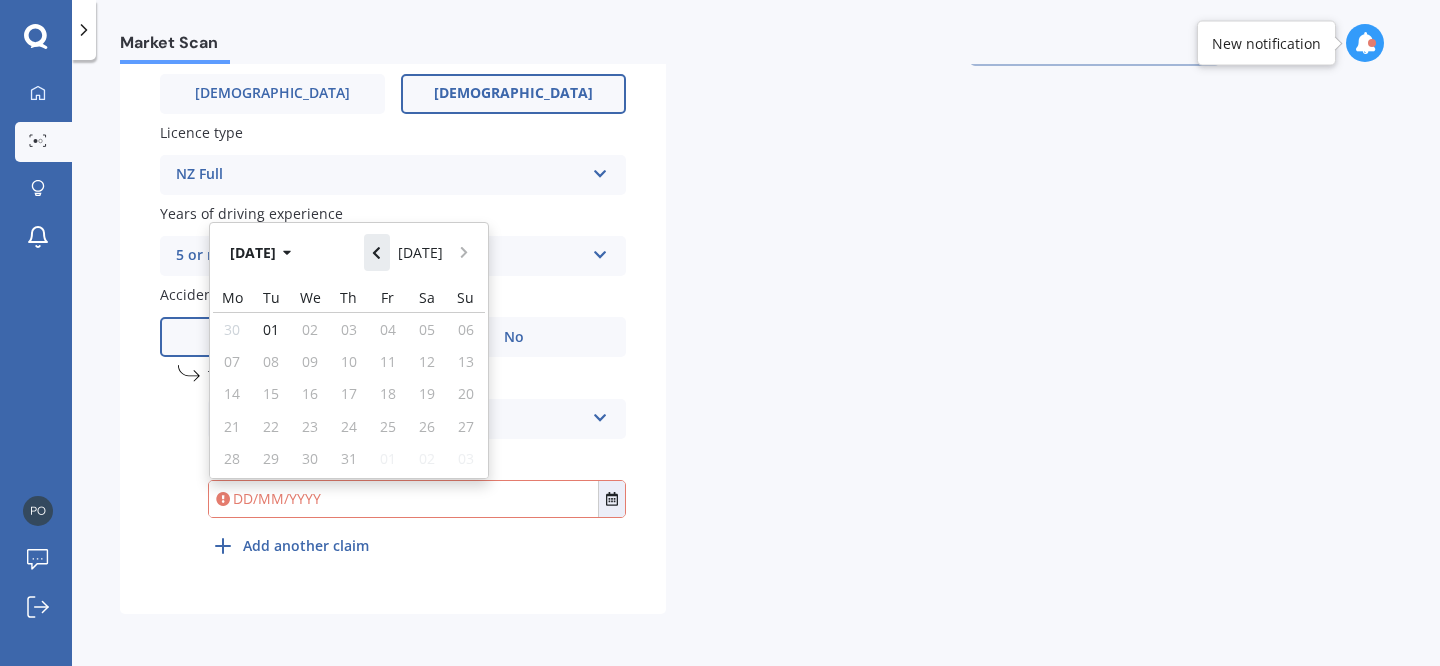 click 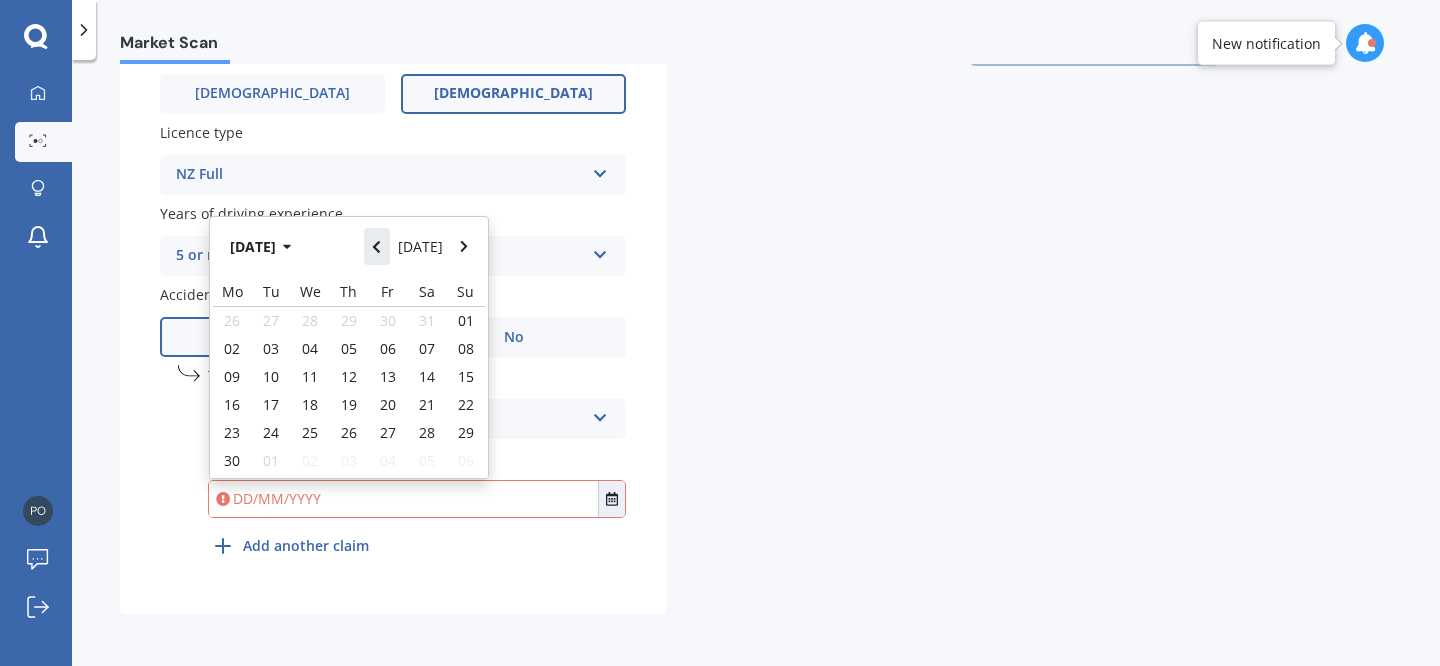 click 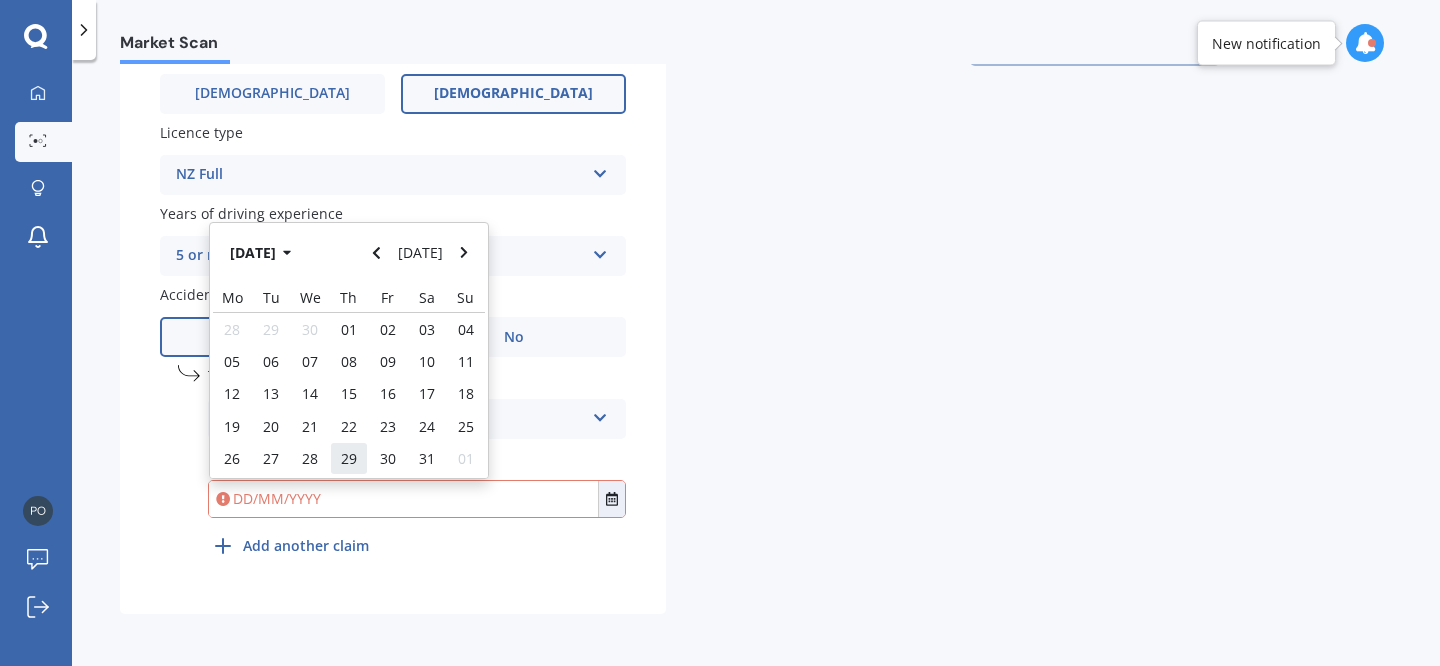 click on "29" at bounding box center (349, 458) 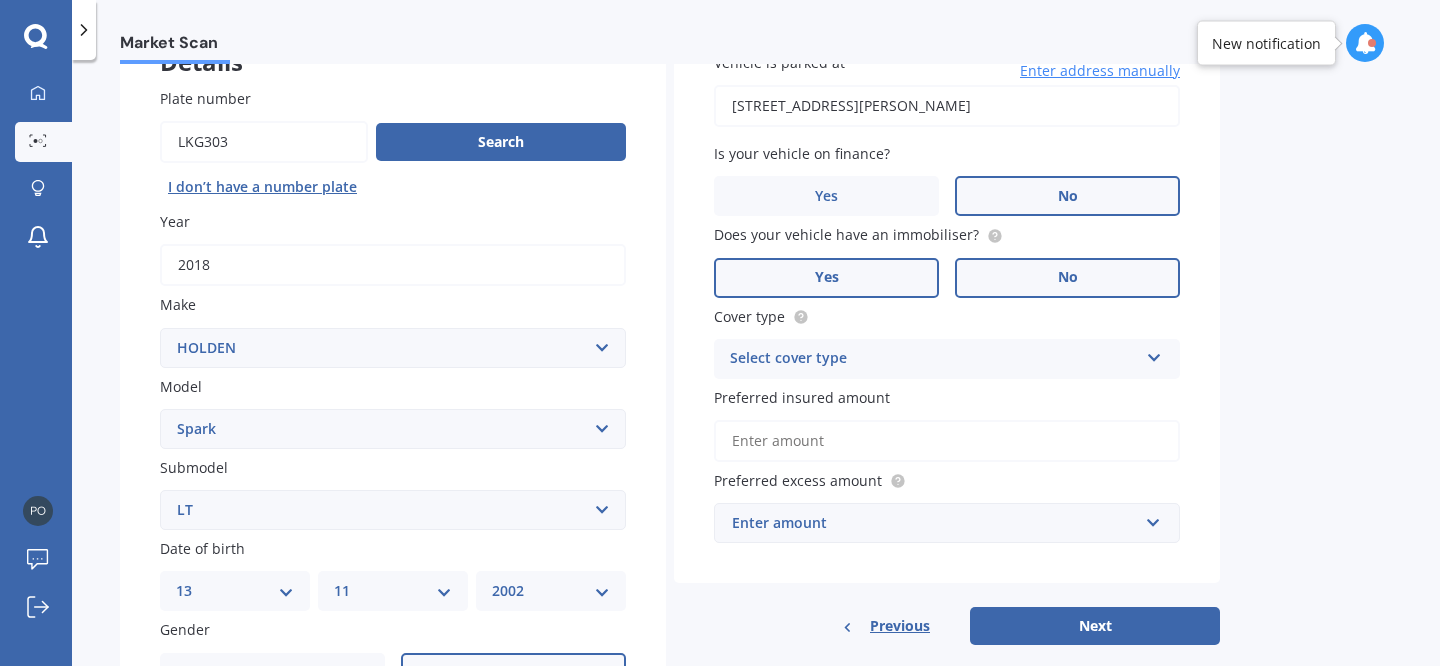 scroll, scrollTop: 157, scrollLeft: 0, axis: vertical 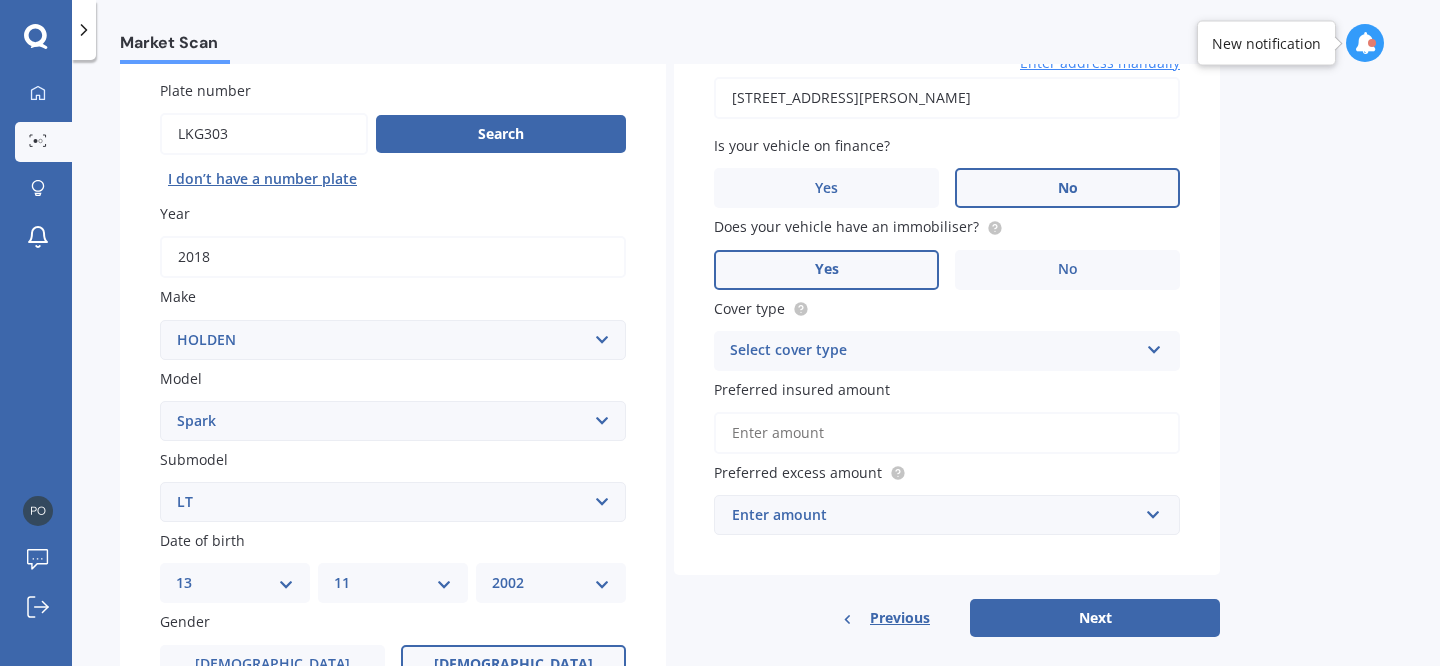 click on "Select cover type" at bounding box center [934, 351] 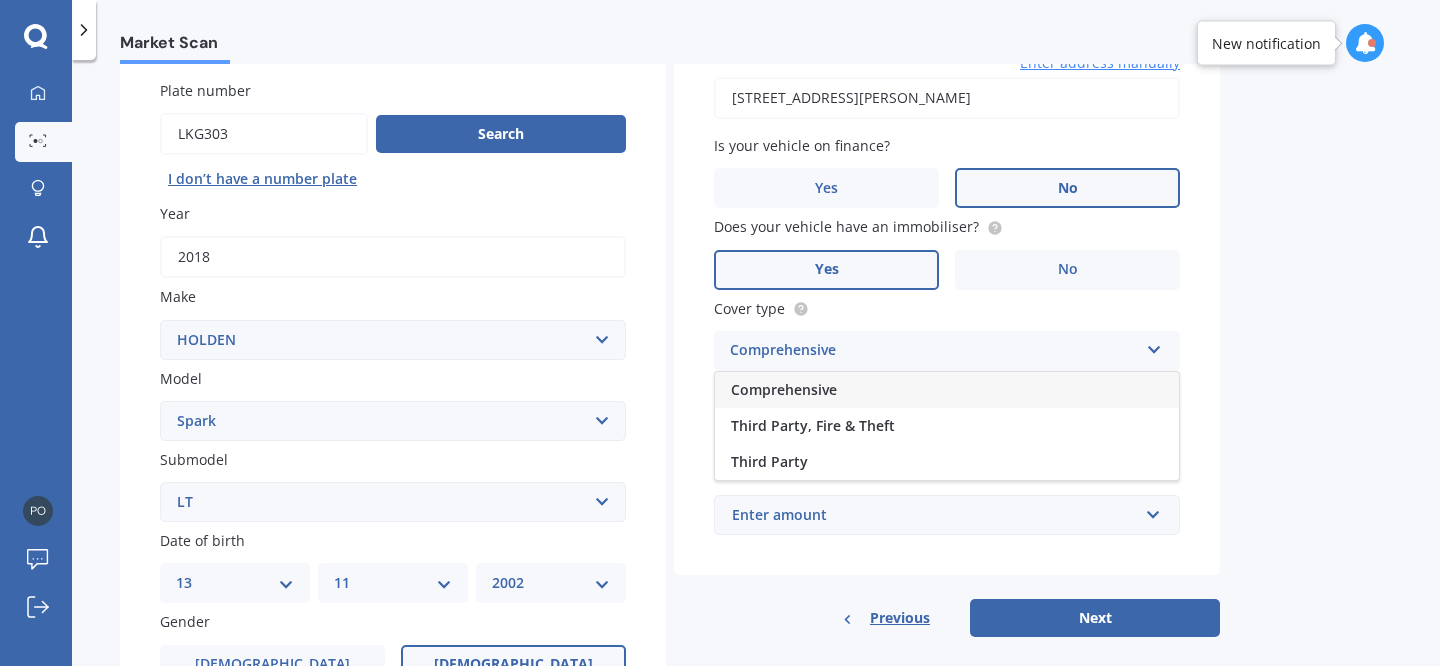click on "Comprehensive" at bounding box center [947, 390] 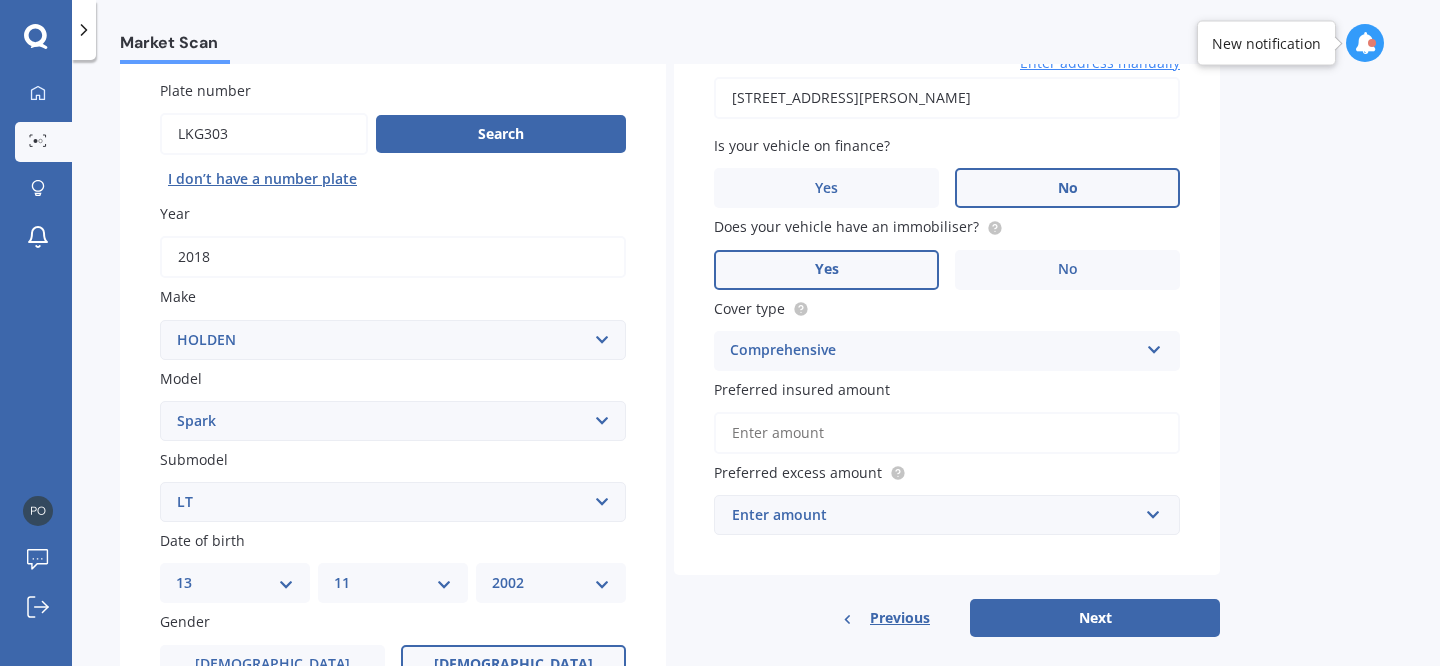 click on "Preferred insured amount" at bounding box center (947, 433) 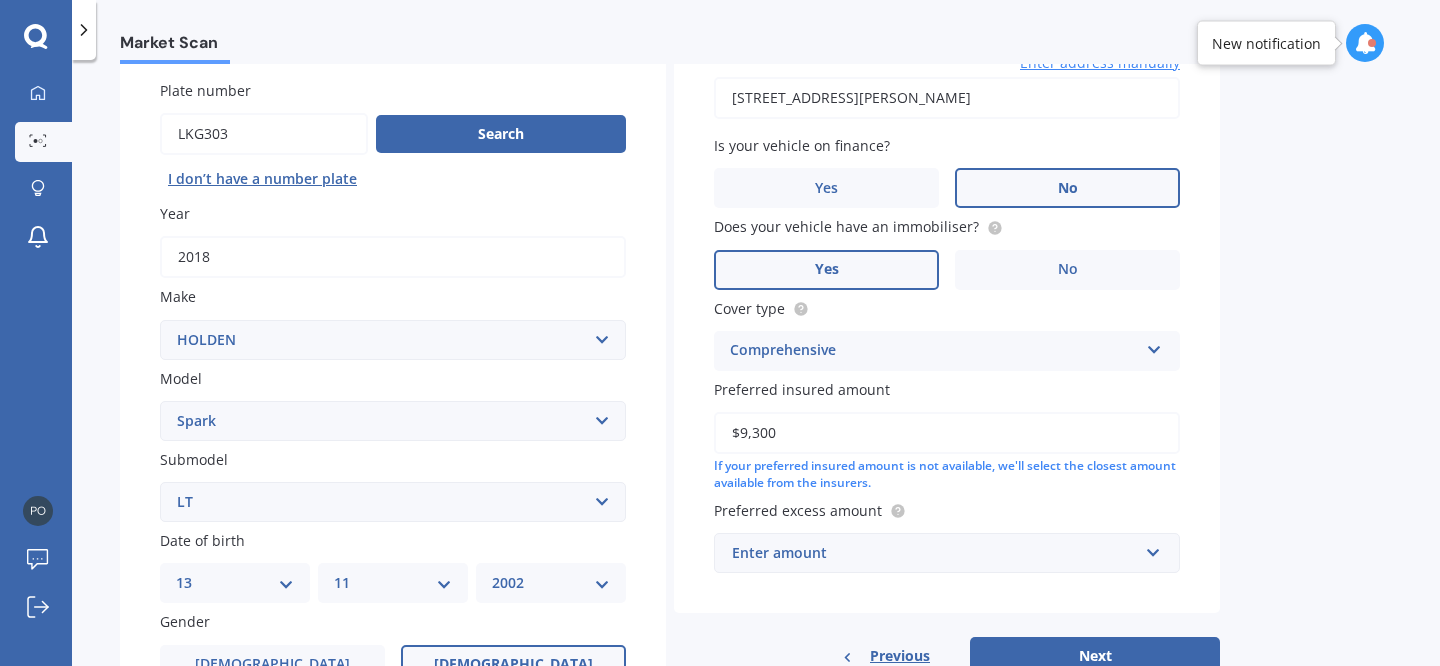 type on "$9,300" 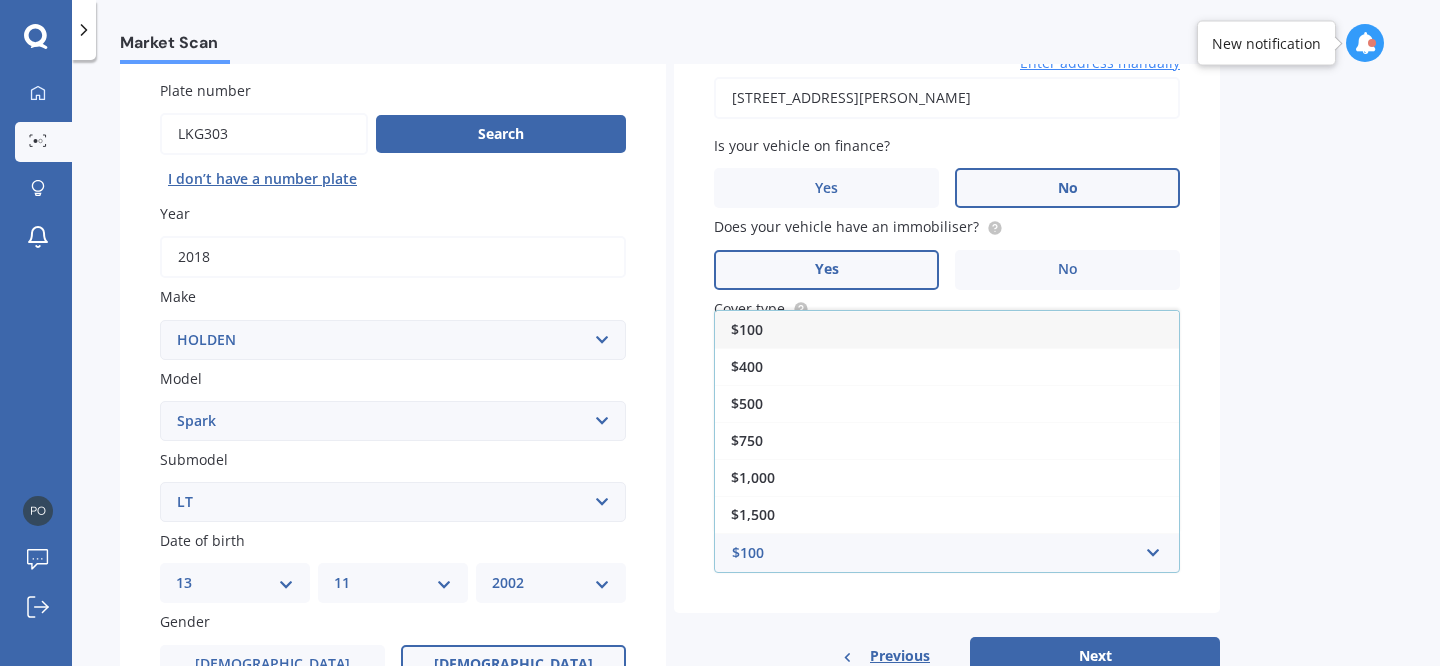 click on "Market Scan Vehicle Market Scan 70 % We just need a few more details to provide an accurate quote Details Plate number Search I don’t have a number plate Year [DATE] Make Select make AC ALFA ROMEO ASTON [PERSON_NAME] AUDI AUSTIN BEDFORD Bentley BMW BYD CADILLAC CAN-AM CHERY CHEVROLET CHRYSLER Citroen CRUISEAIR CUPRA DAEWOO DAIHATSU DAIMLER DAMON DIAHATSU DODGE EXOCET FACTORY FIVE FERRARI FIAT Fiord FLEETWOOD FORD FOTON FRASER GEELY GENESIS GEORGIE BOY GMC GREAT WALL GWM [PERSON_NAME] HINO [PERSON_NAME] HOLIDAY RAMBLER HONDA HUMMER HYUNDAI INFINITI ISUZU IVECO JAC JAECOO JAGUAR JEEP KGM KIA LADA LAMBORGHINI LANCIA LANDROVER LDV LEXUS LINCOLN LOTUS LUNAR M.G M.G. MAHINDRA MASERATI MAZDA MCLAREN MERCEDES AMG Mercedes Benz MERCEDES-AMG MERCURY MINI MITSUBISHI [PERSON_NAME] NEWMAR NISSAN OMODA OPEL OXFORD PEUGEOT Plymouth Polestar PONTIAC PORSCHE PROTON RAM Range Rover Rayne RENAULT ROLLS ROYCE ROVER SAAB SATURN SEAT SHELBY SKODA SMART SSANGYONG SUBARU SUZUKI TATA TESLA TIFFIN Toyota TRIUMPH TVR Vauxhall VOLKSWAGEN VOLVO ZX EV" at bounding box center [756, 367] 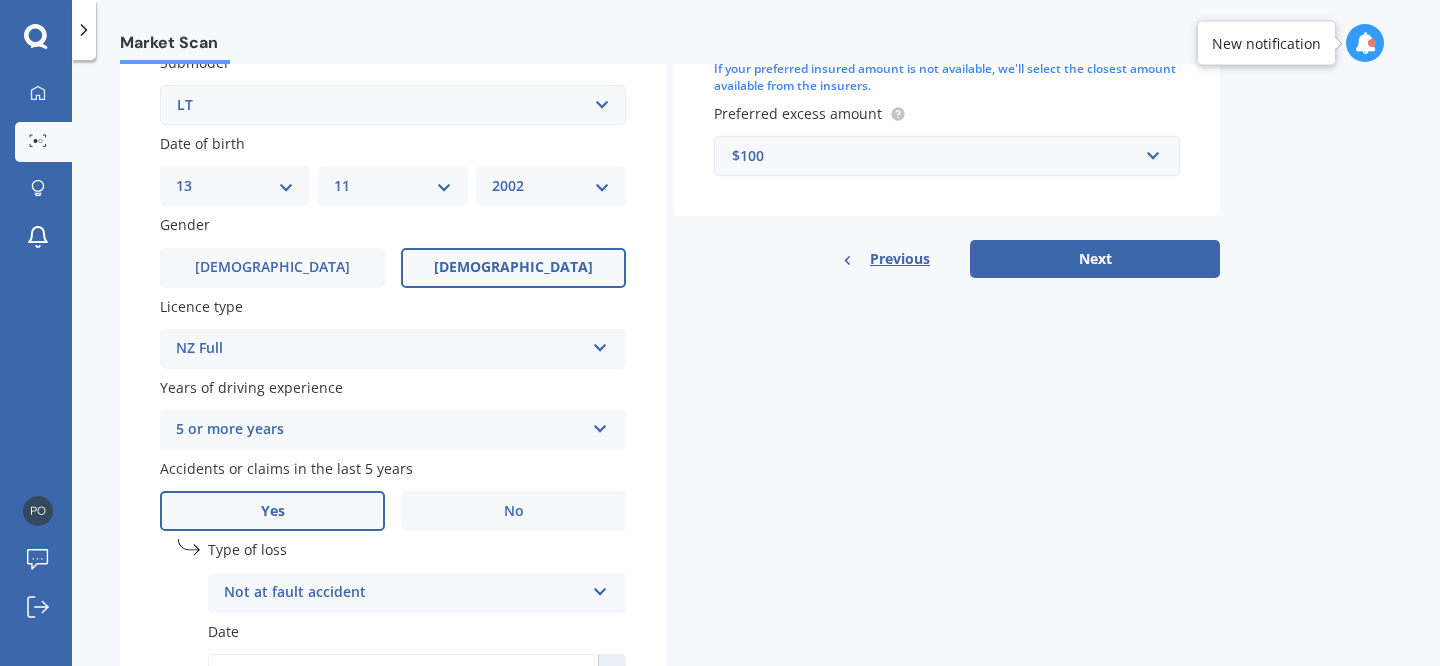 scroll, scrollTop: 734, scrollLeft: 0, axis: vertical 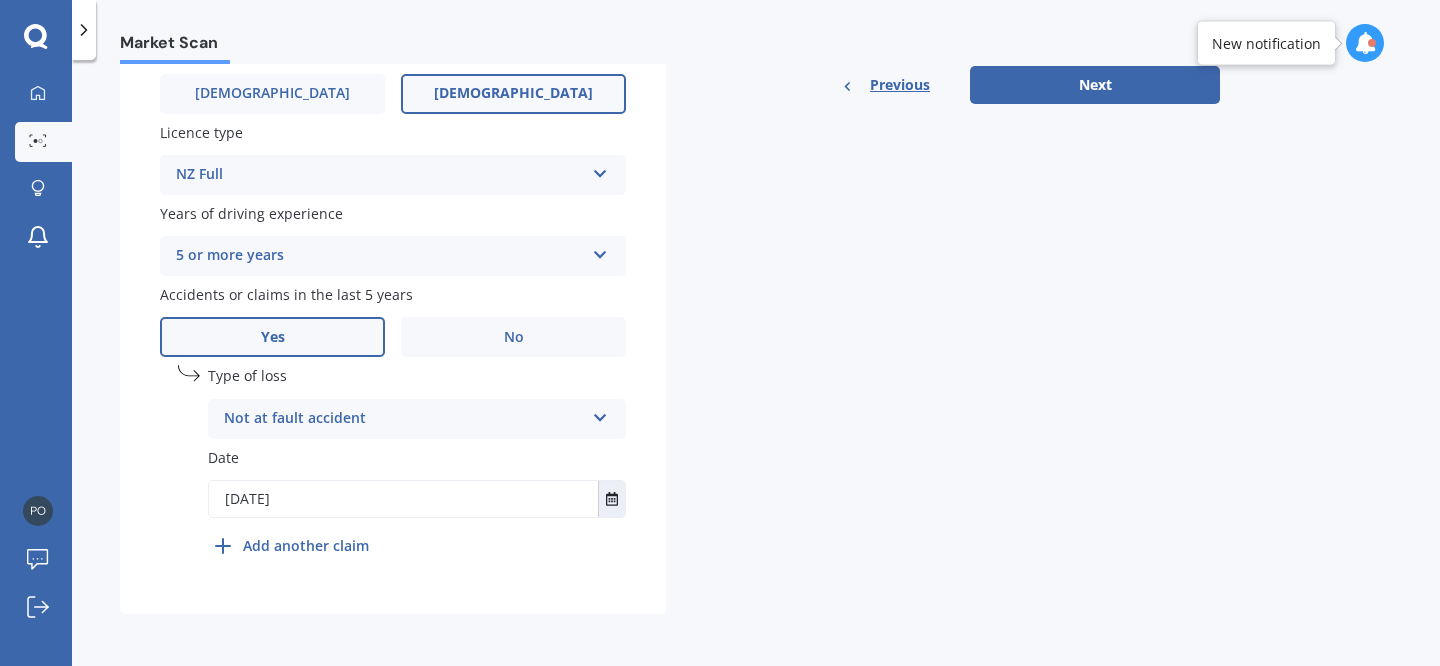 click on "Add another claim" at bounding box center [306, 545] 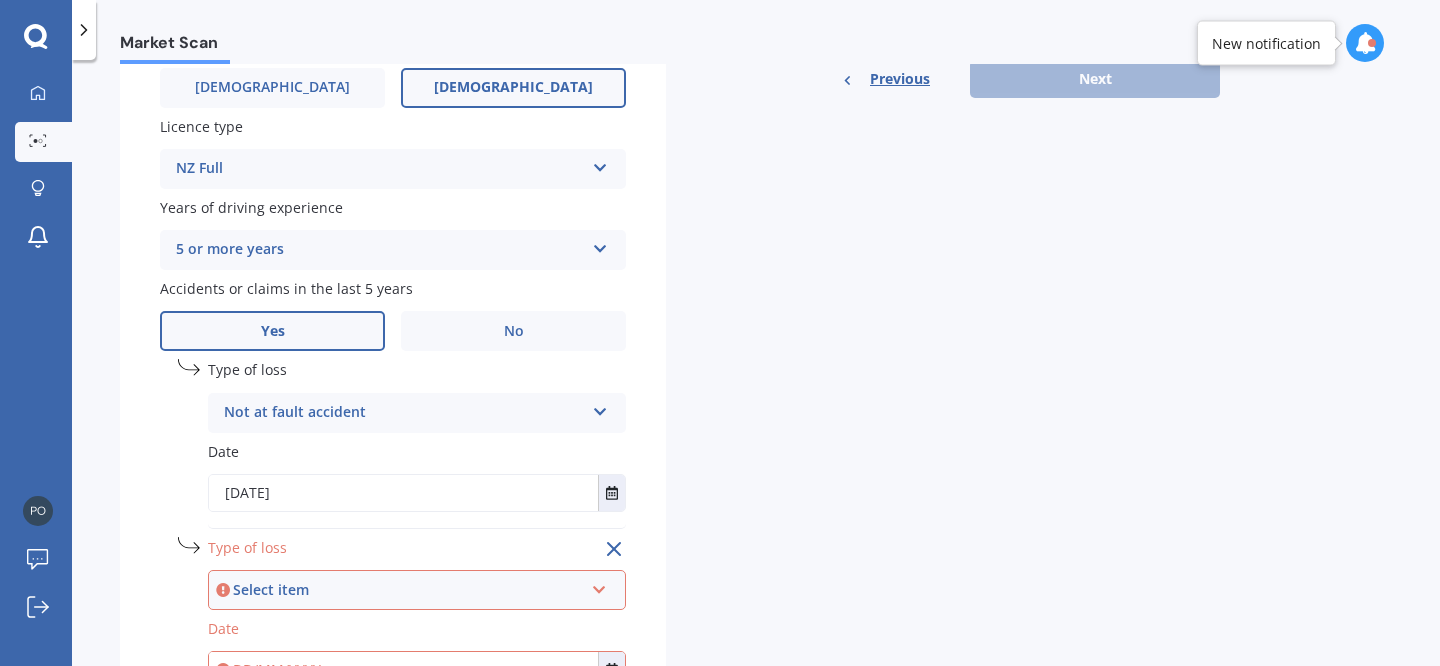scroll, scrollTop: 912, scrollLeft: 0, axis: vertical 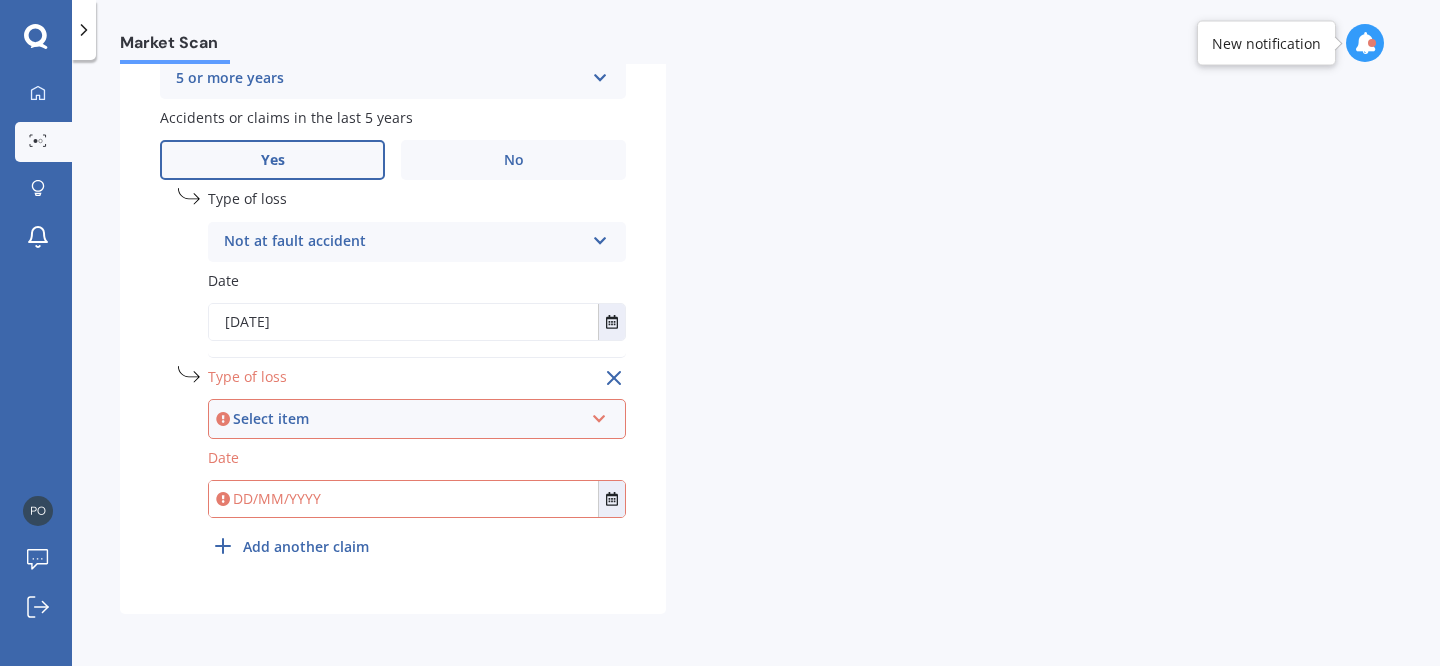 click on "Select item At fault accident Not at fault accident" at bounding box center (417, 419) 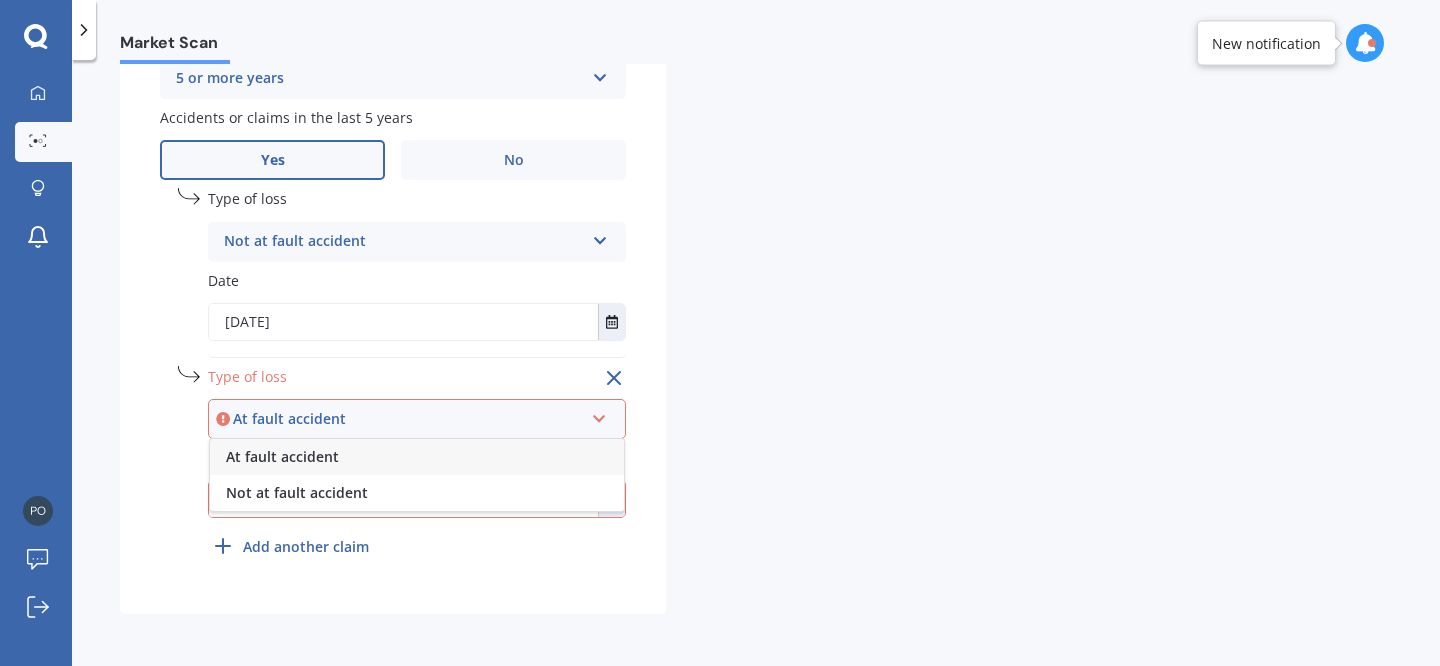 click on "At fault accident" at bounding box center (417, 457) 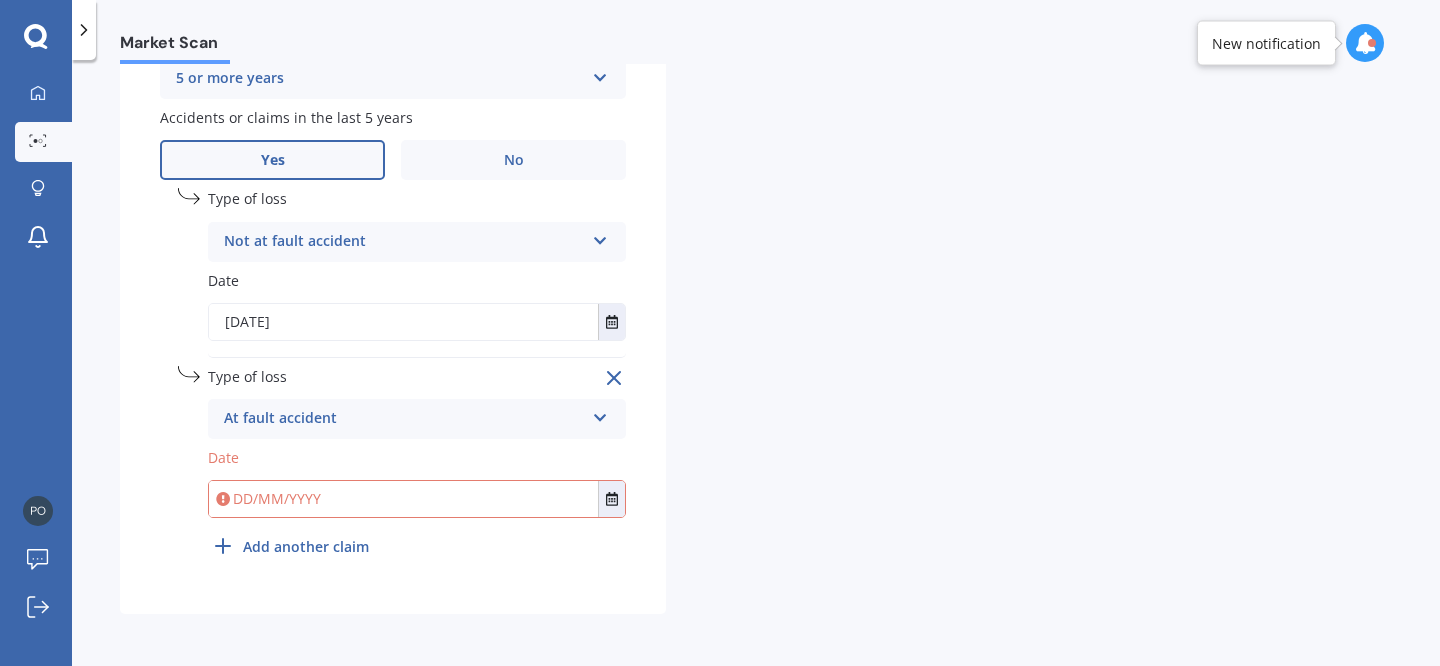 click at bounding box center (403, 499) 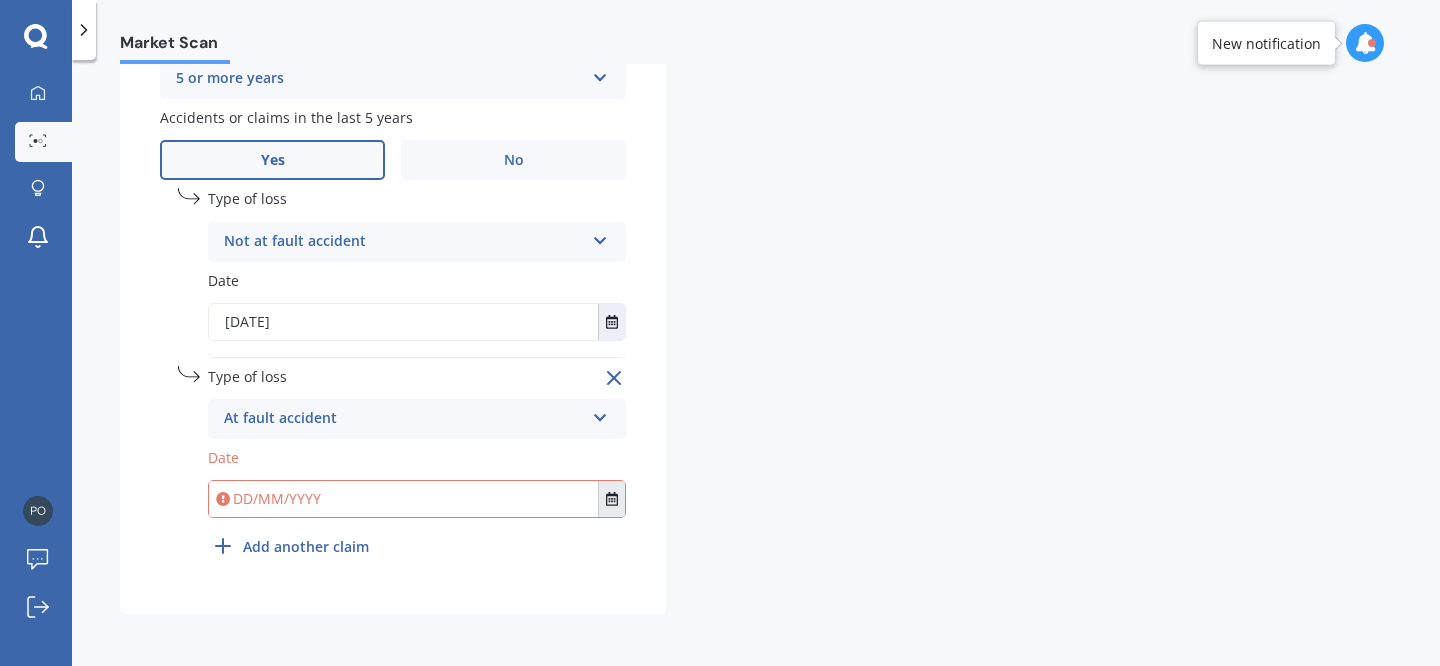 click 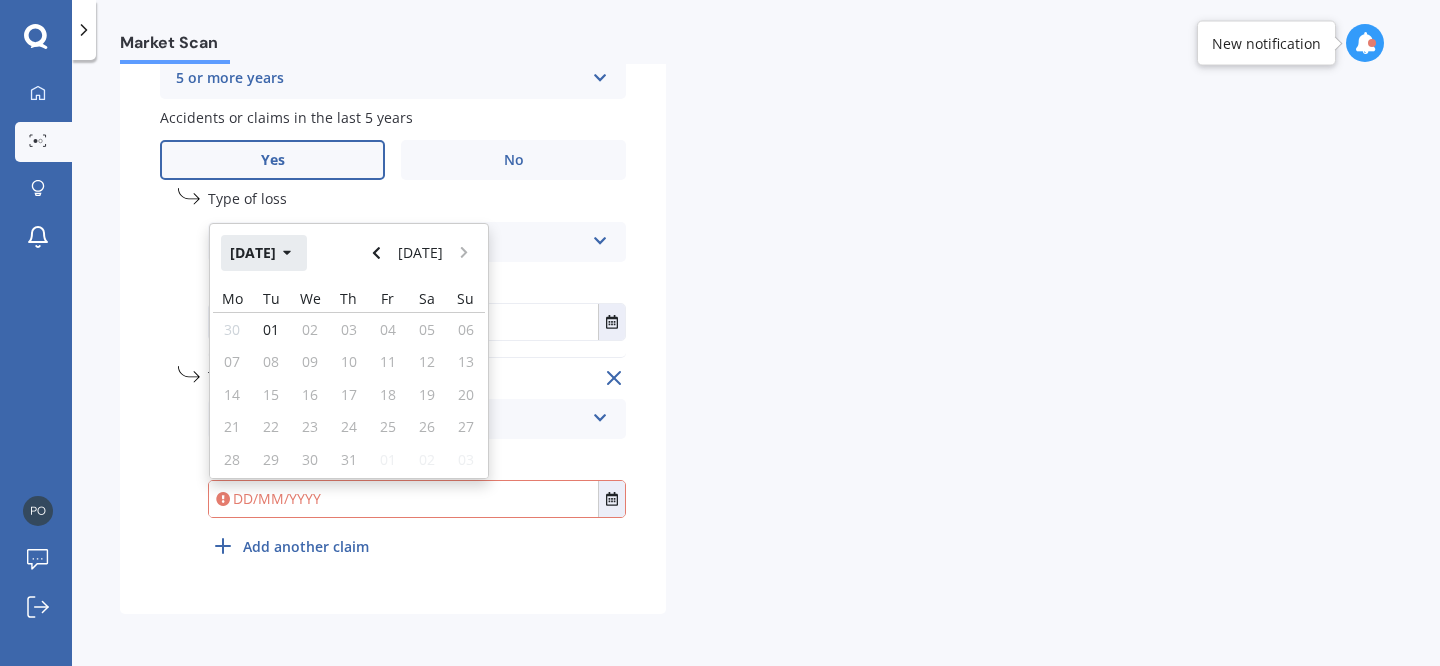 click on "[DATE]" at bounding box center [264, 253] 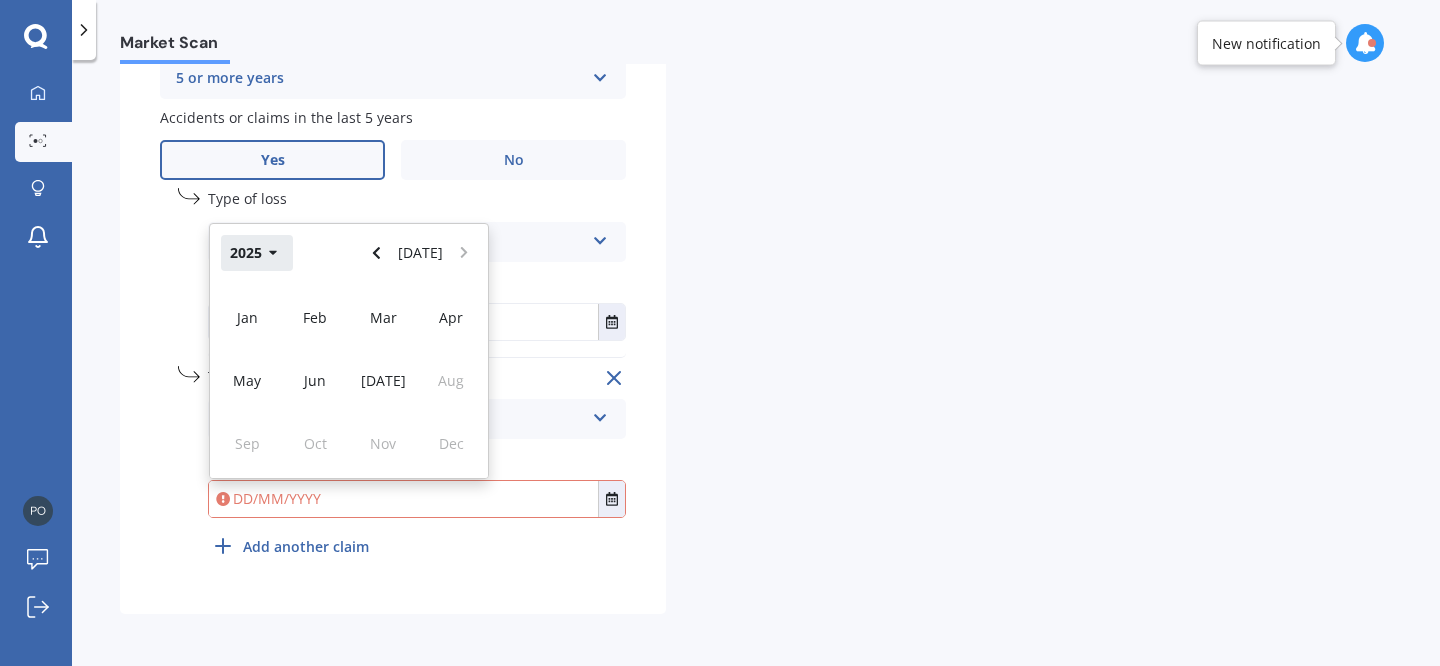click on "2025" at bounding box center (257, 253) 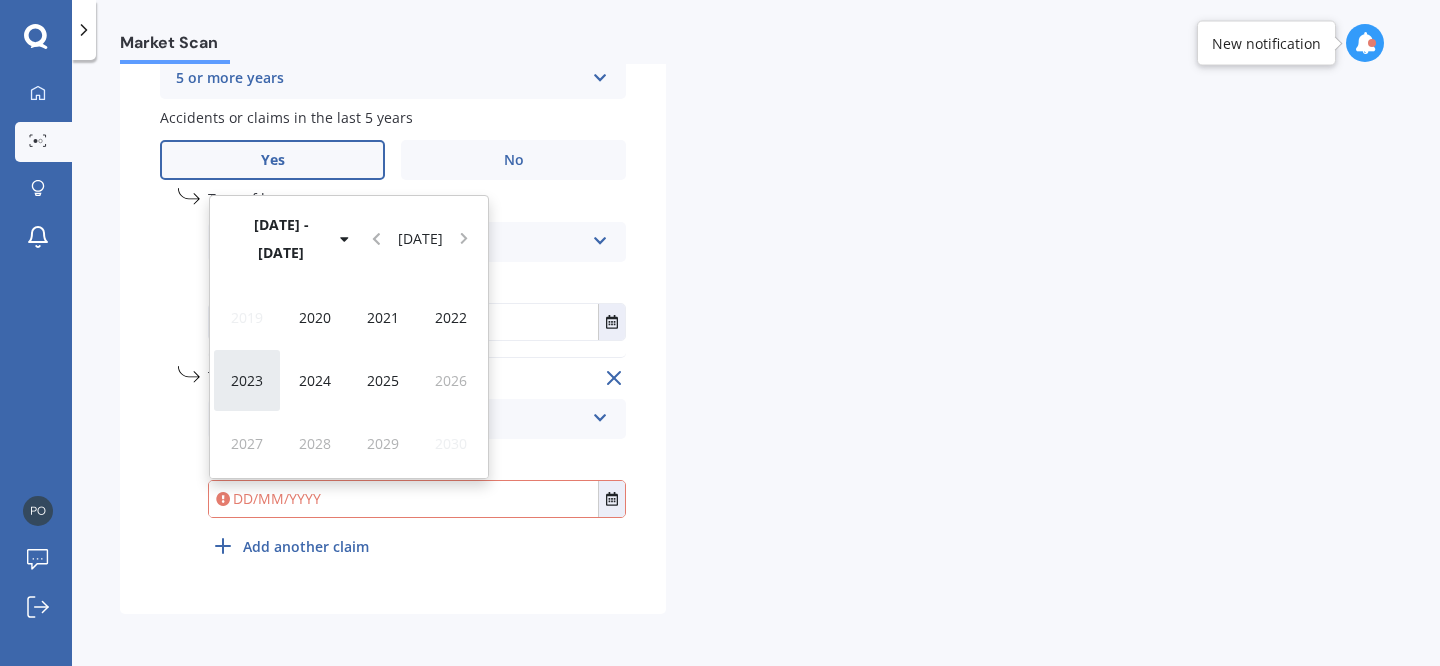 click on "2023" at bounding box center (247, 380) 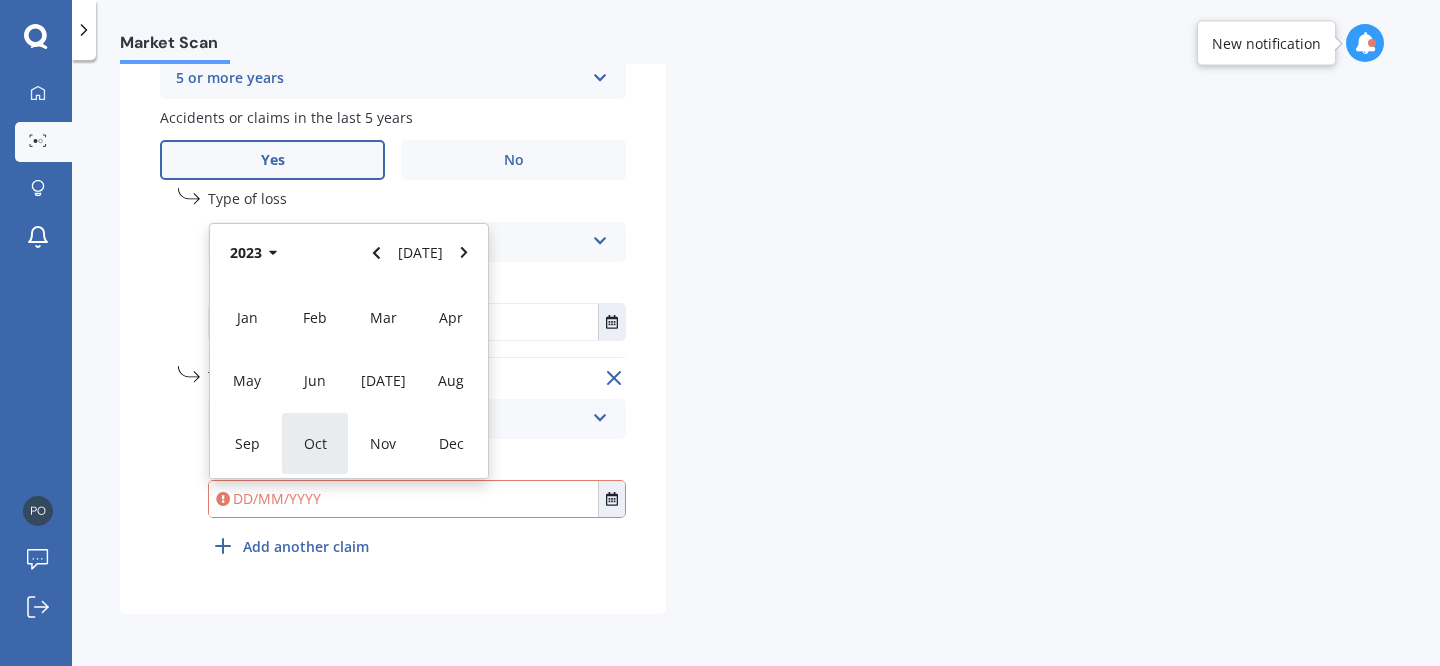 click on "Oct" at bounding box center [315, 443] 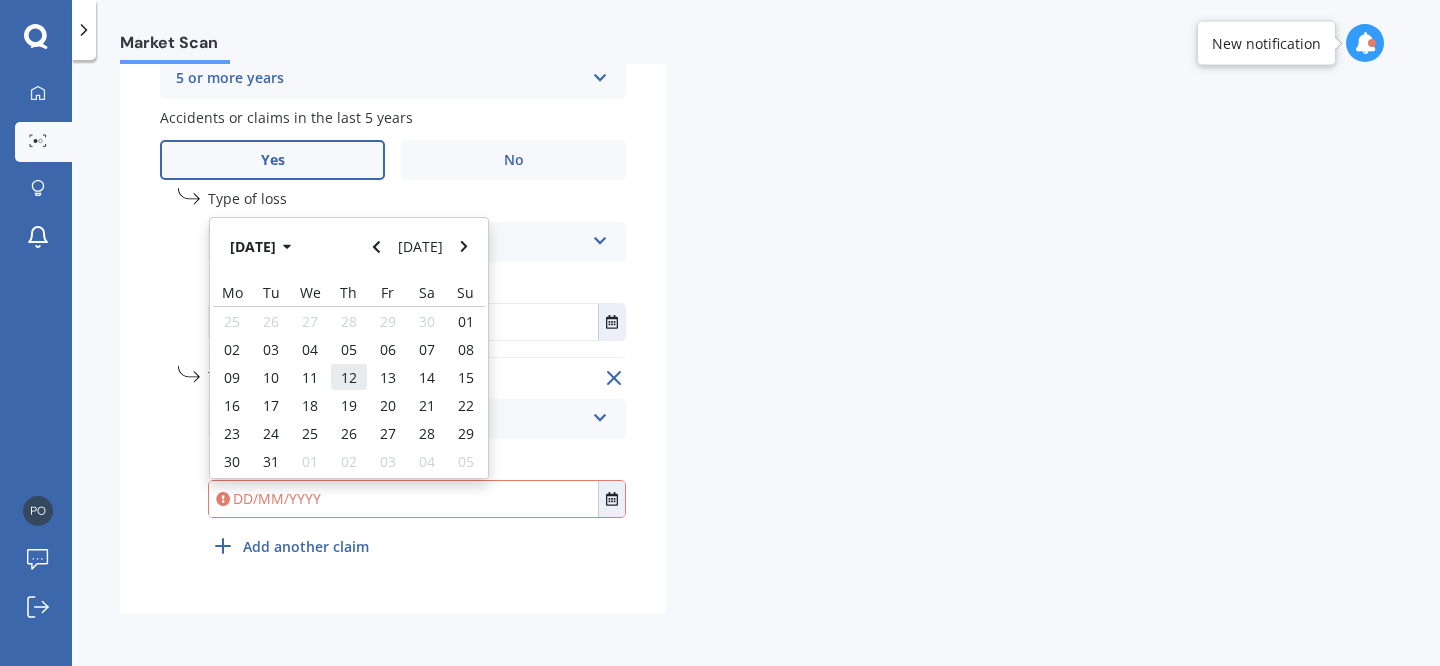 click on "12" at bounding box center (349, 377) 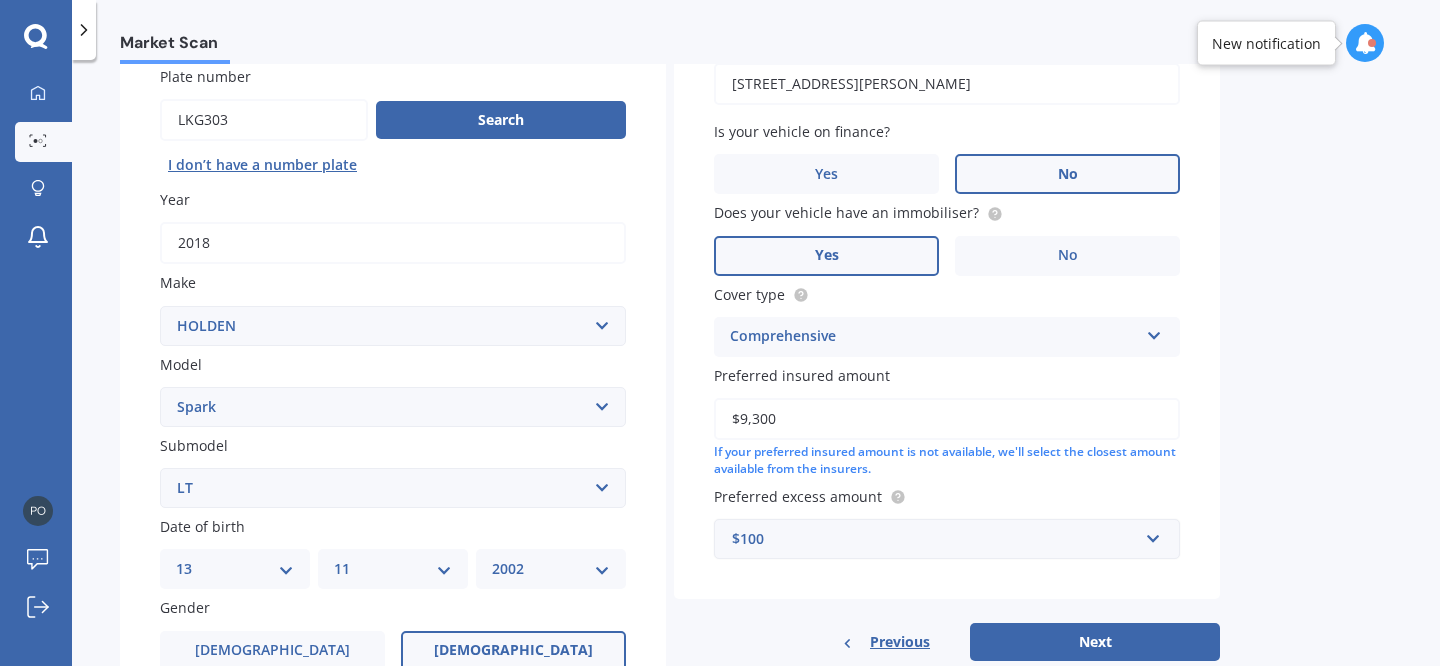 scroll, scrollTop: 173, scrollLeft: 0, axis: vertical 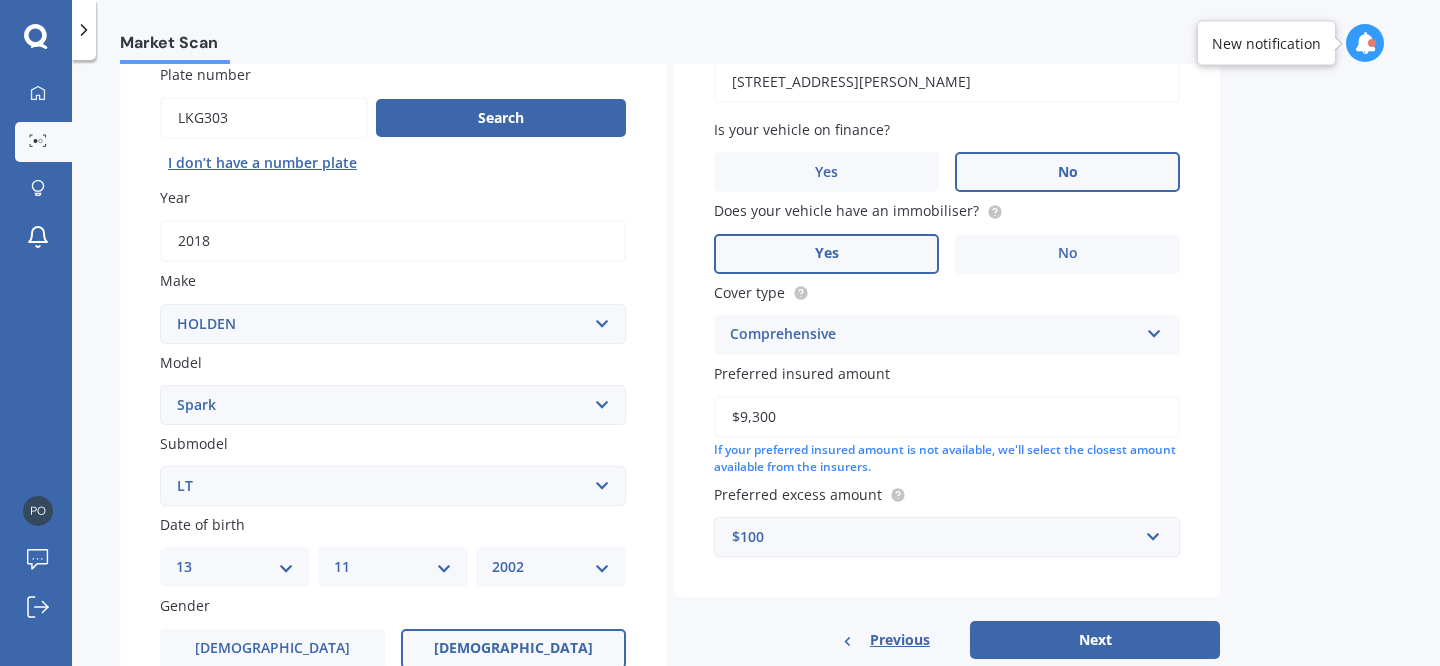click on "$9,300" at bounding box center [947, 417] 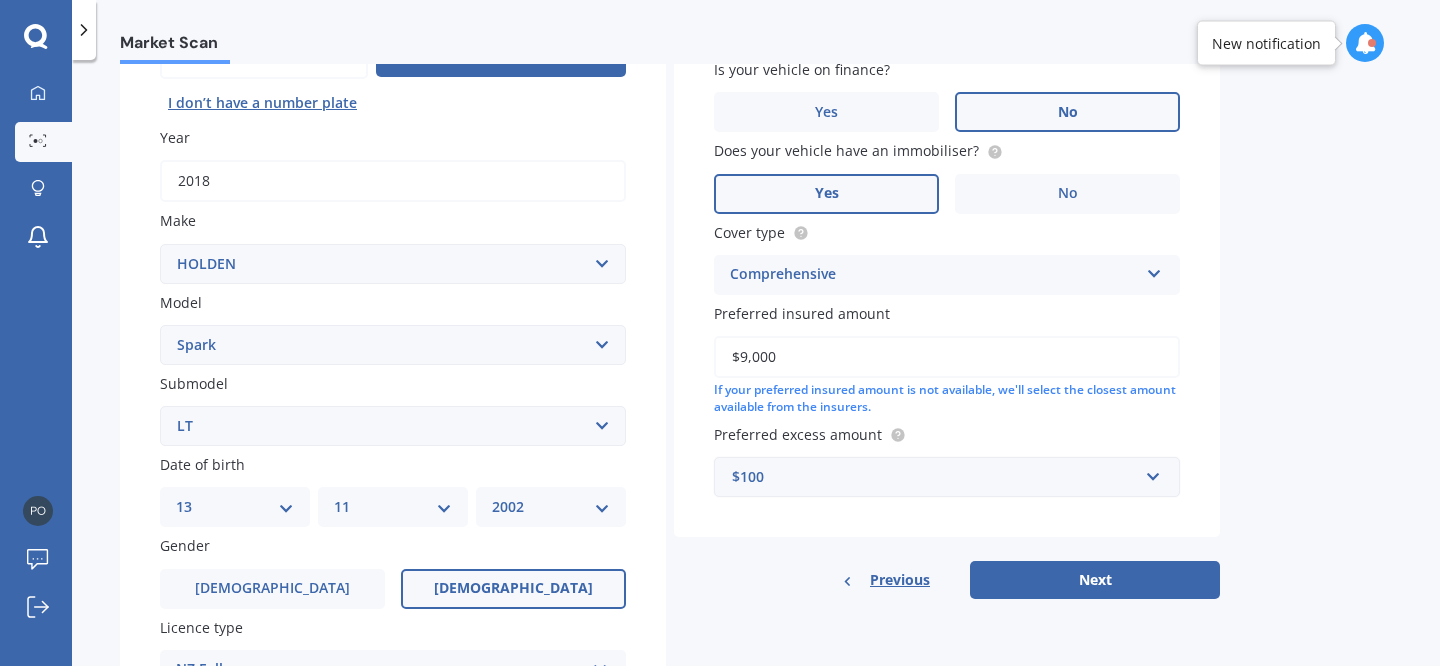 scroll, scrollTop: 237, scrollLeft: 0, axis: vertical 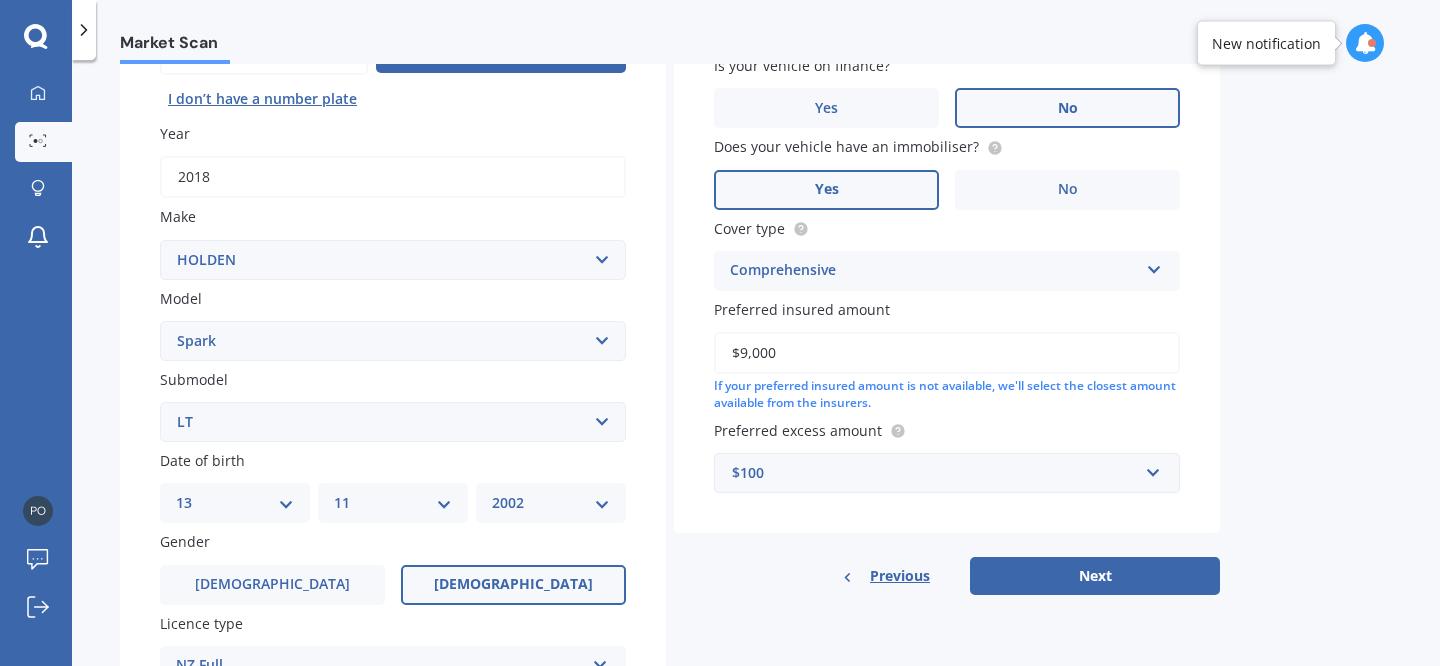 type on "$9,000" 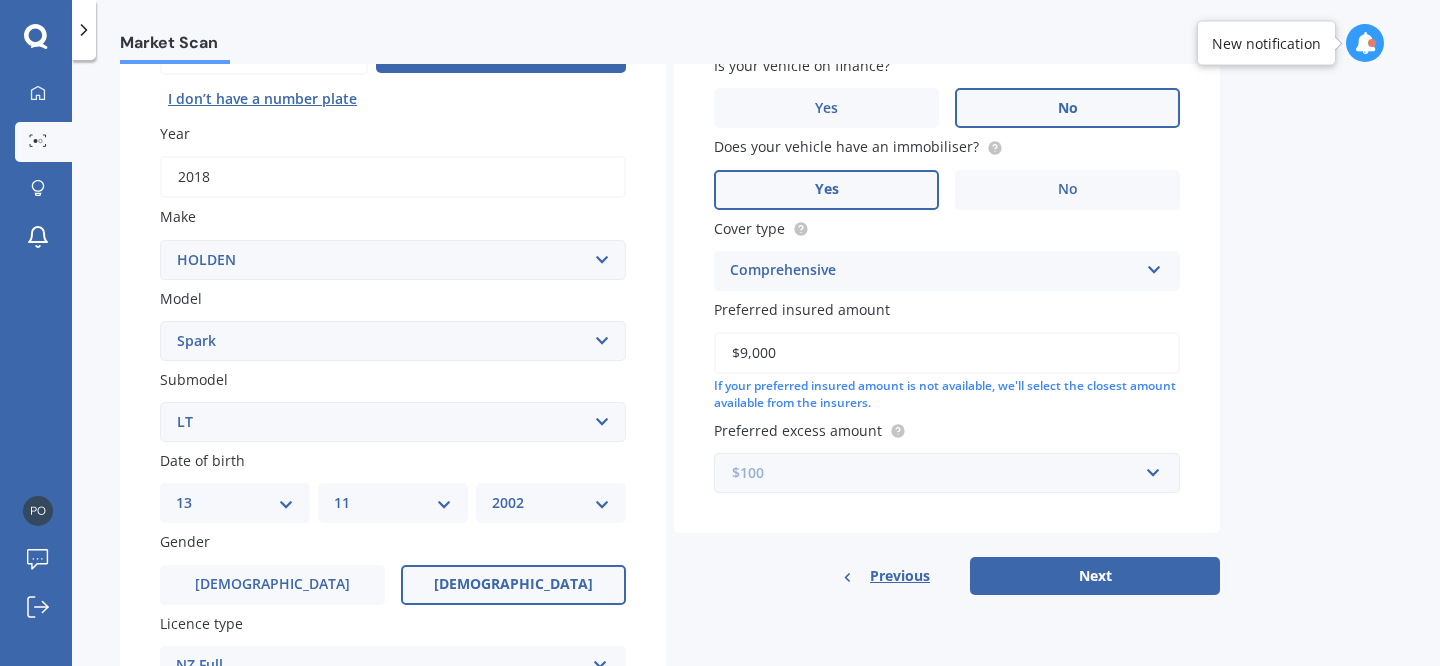 click at bounding box center (940, 473) 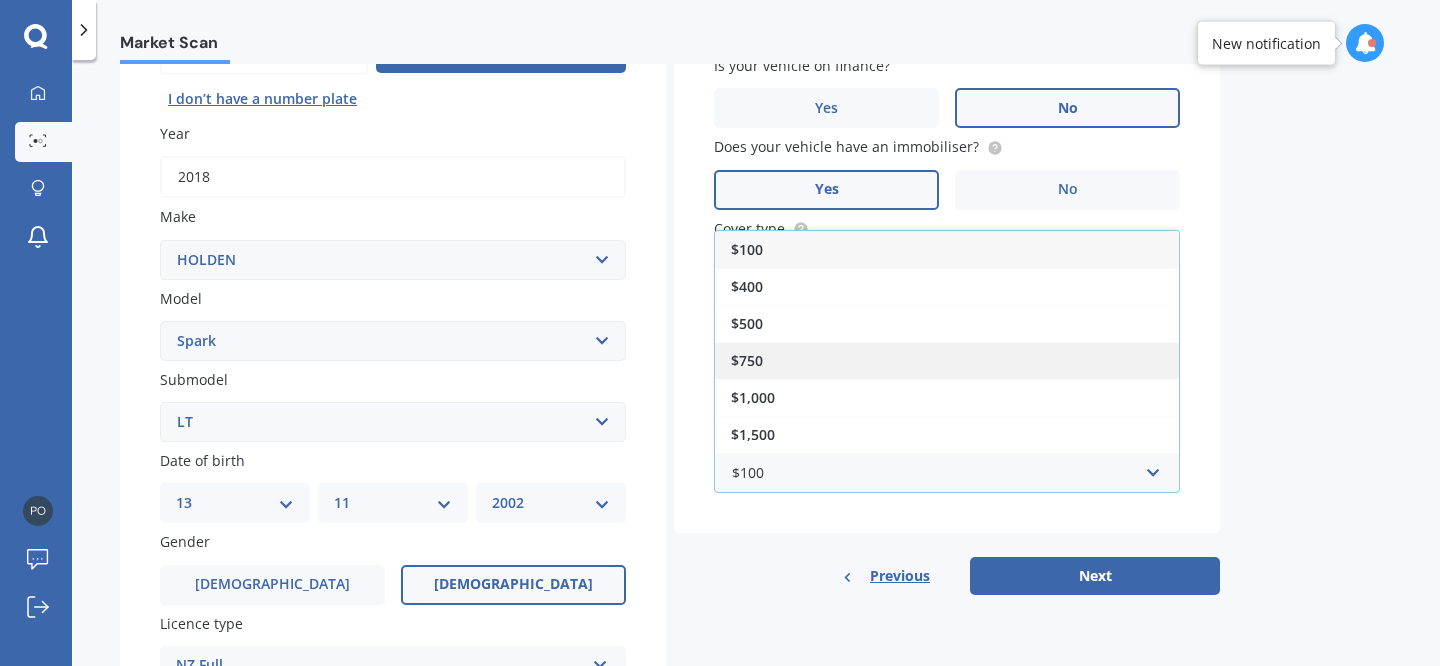 click on "$750" at bounding box center [947, 360] 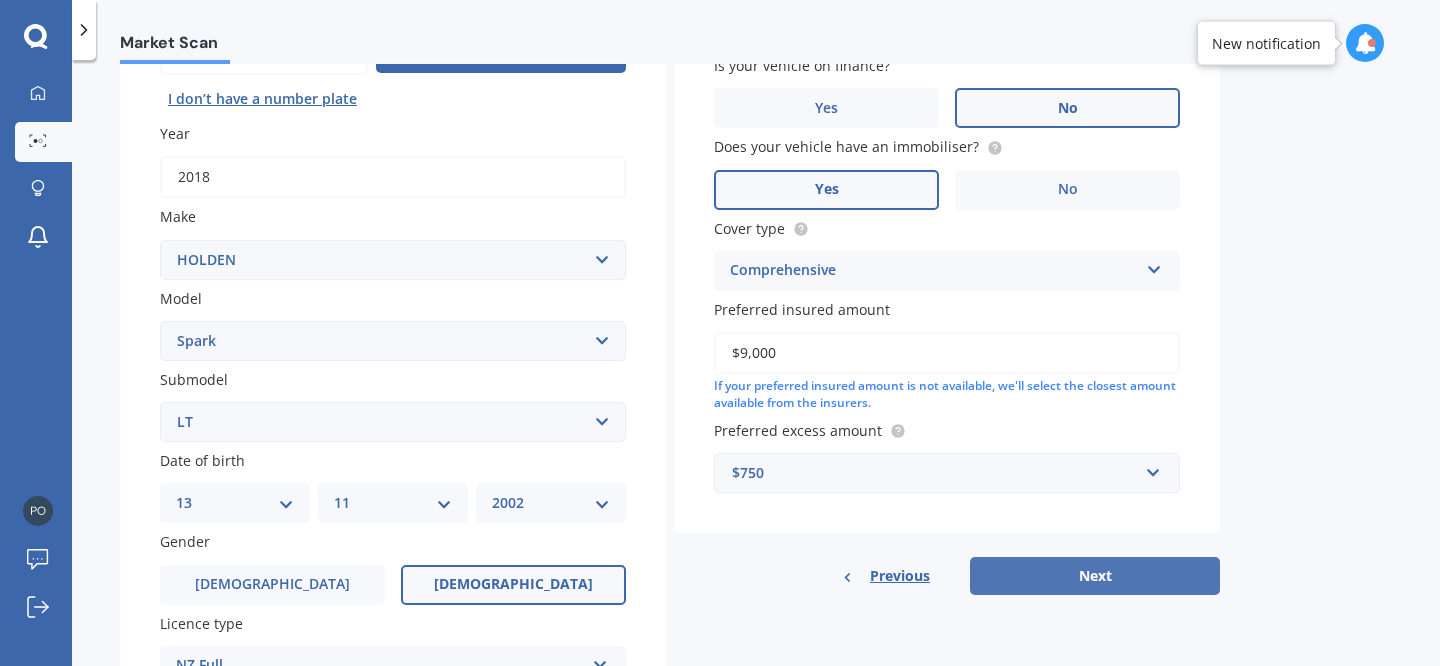 click on "Next" at bounding box center [1095, 576] 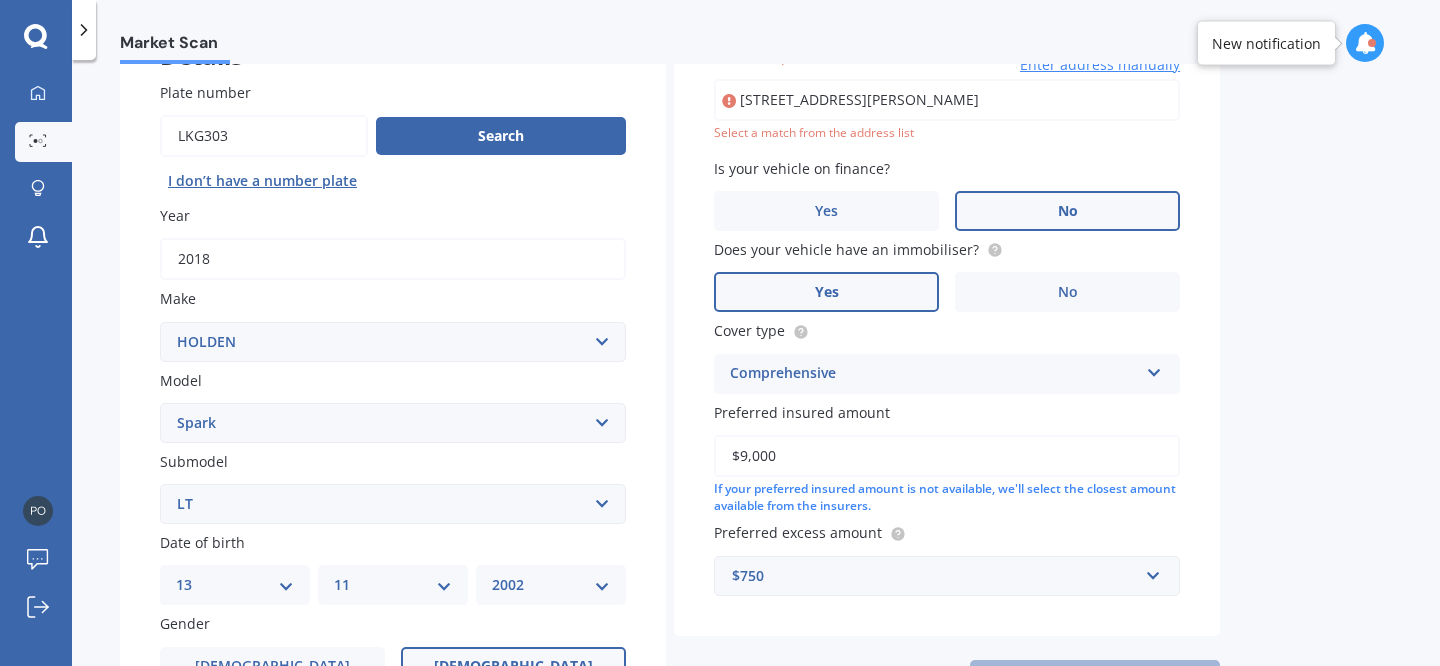 scroll, scrollTop: 137, scrollLeft: 0, axis: vertical 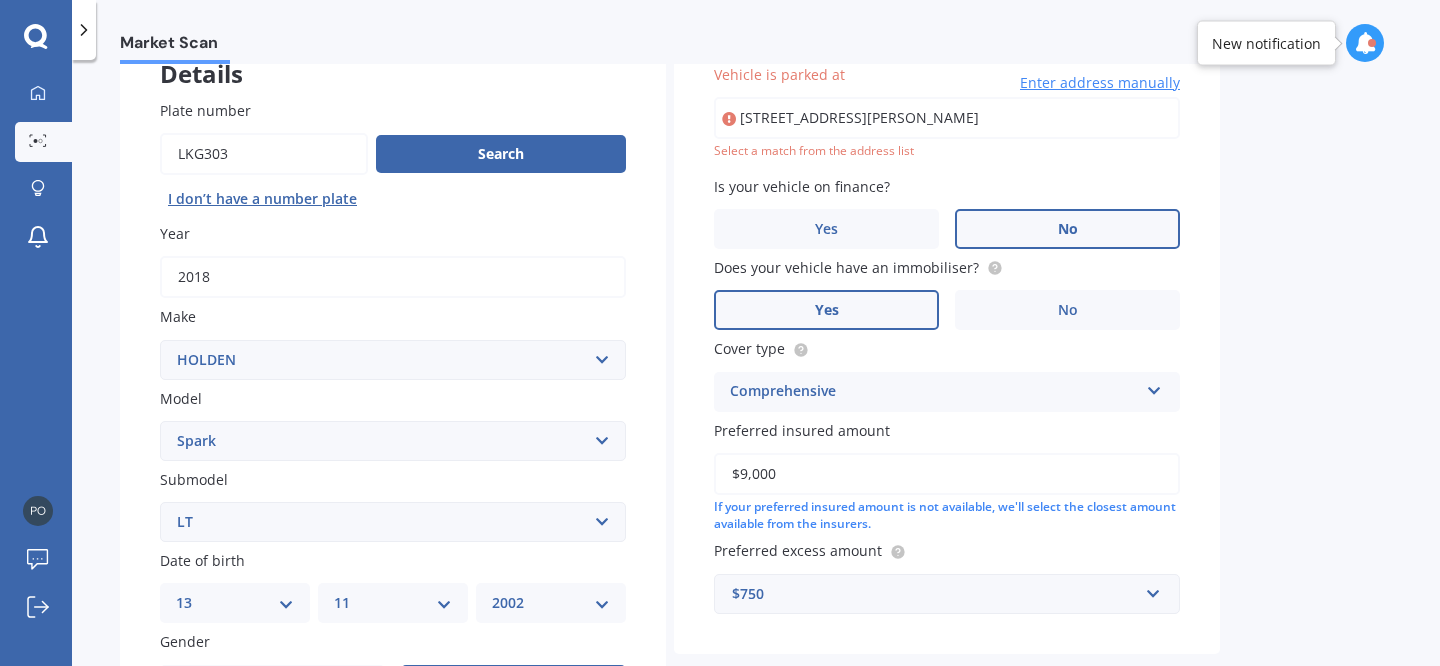 click on "[STREET_ADDRESS][PERSON_NAME]" at bounding box center (947, 118) 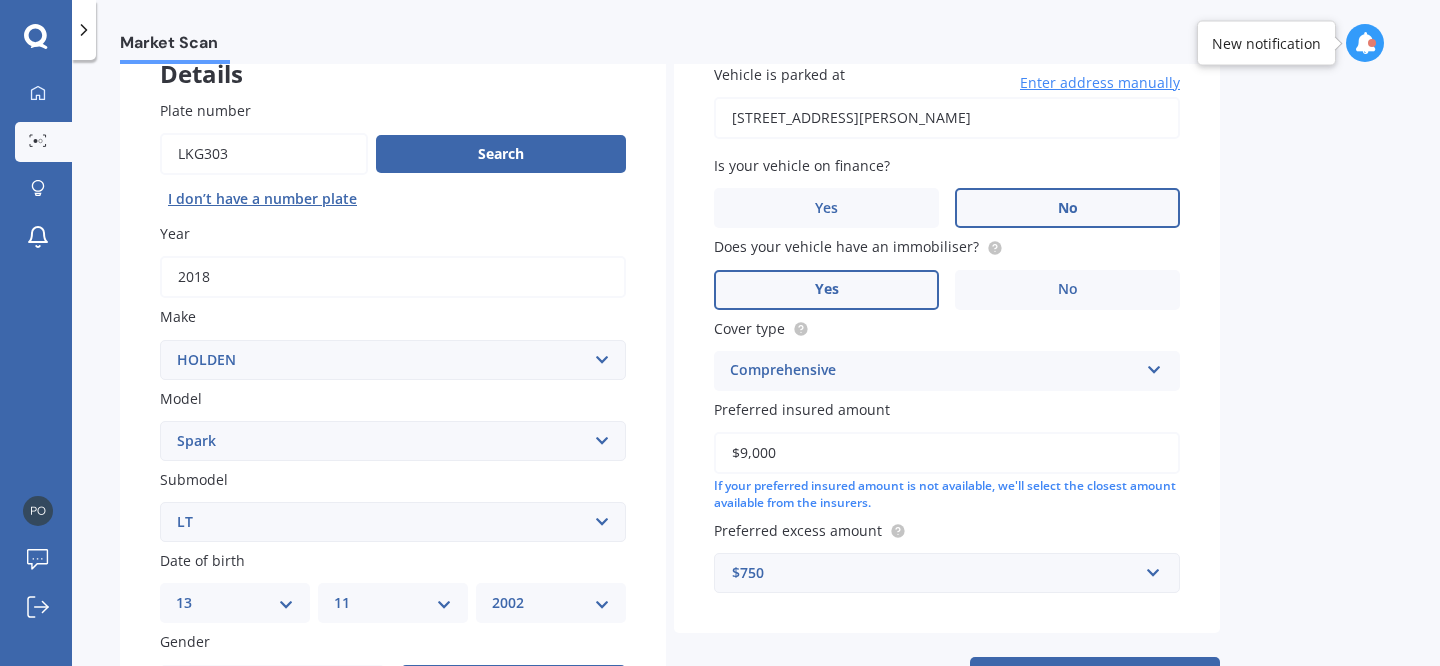 click on "[STREET_ADDRESS][PERSON_NAME]" at bounding box center (947, 118) 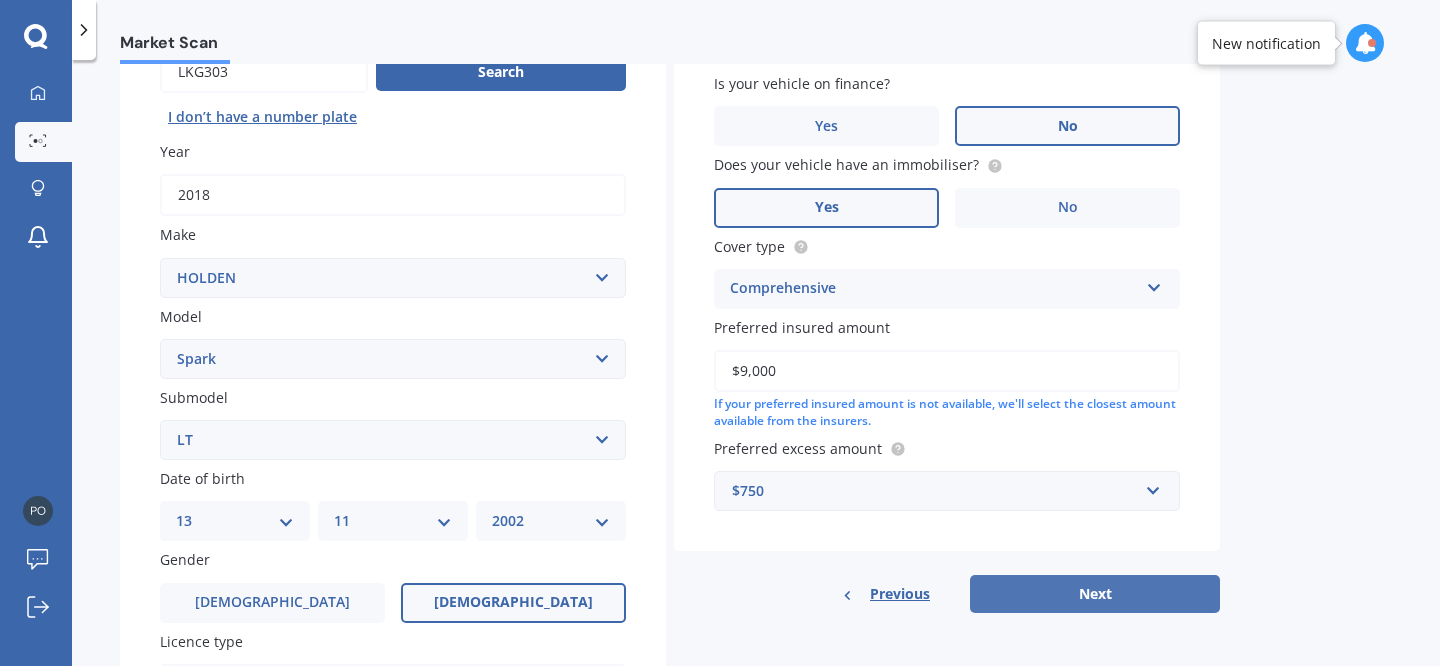 click on "Next" at bounding box center (1095, 594) 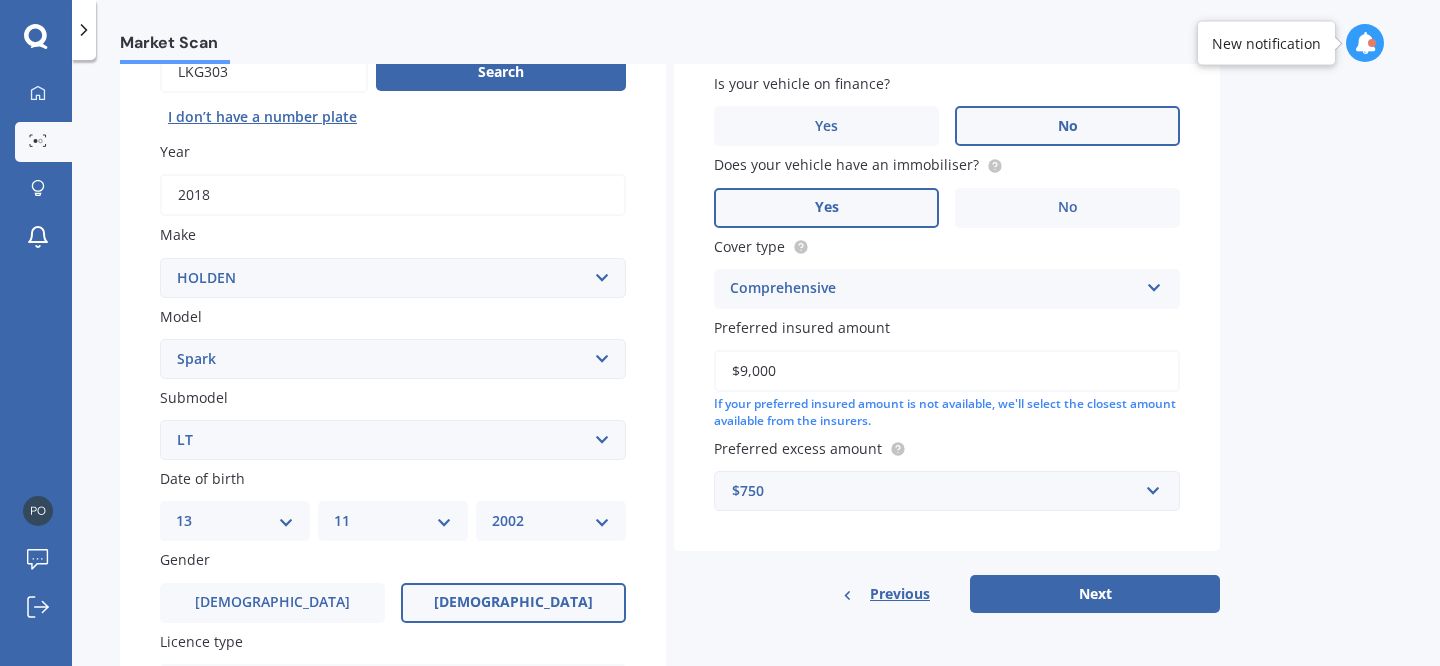 select on "13" 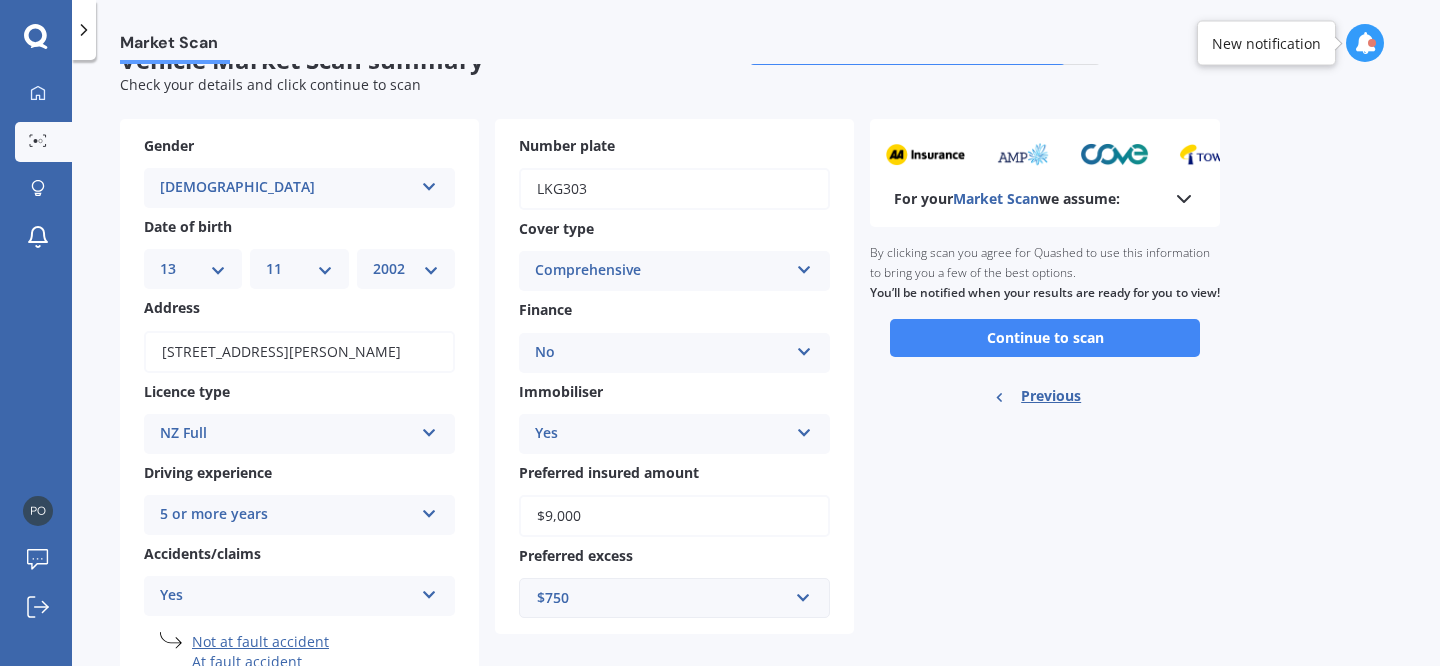 scroll, scrollTop: 0, scrollLeft: 0, axis: both 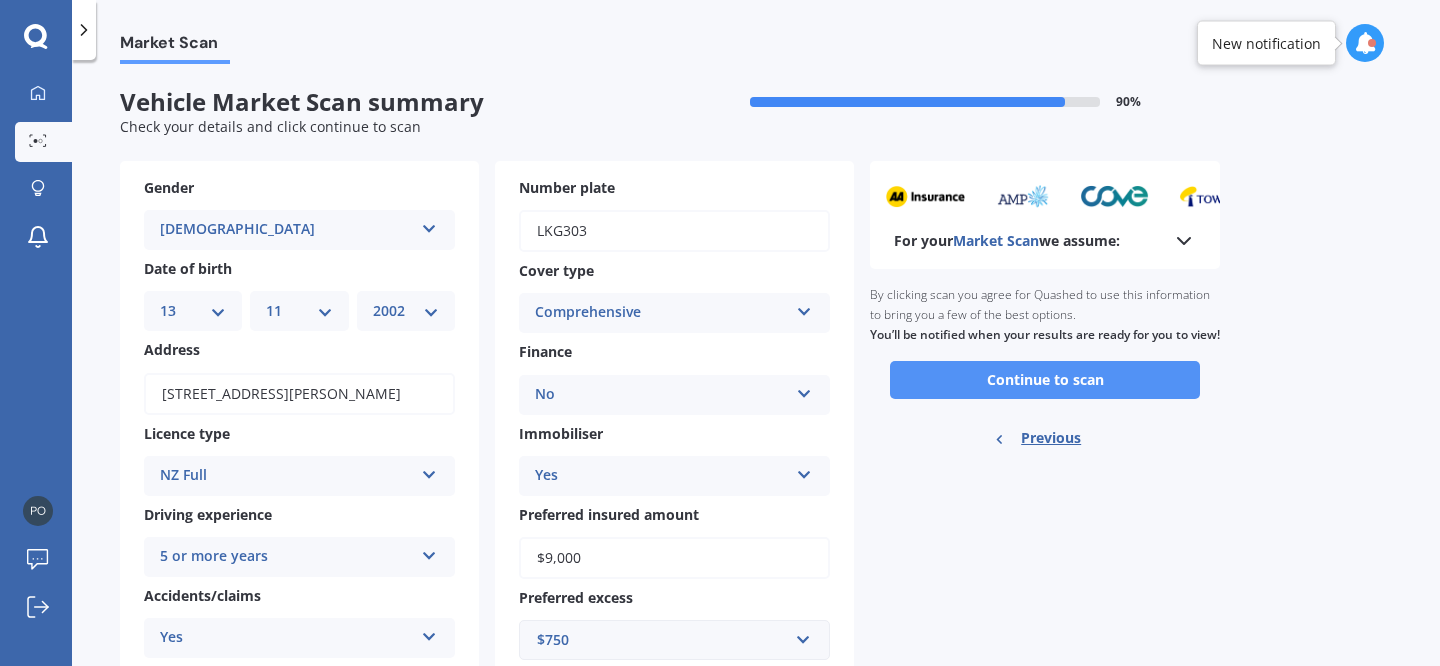 click on "Continue to scan" at bounding box center [1045, 380] 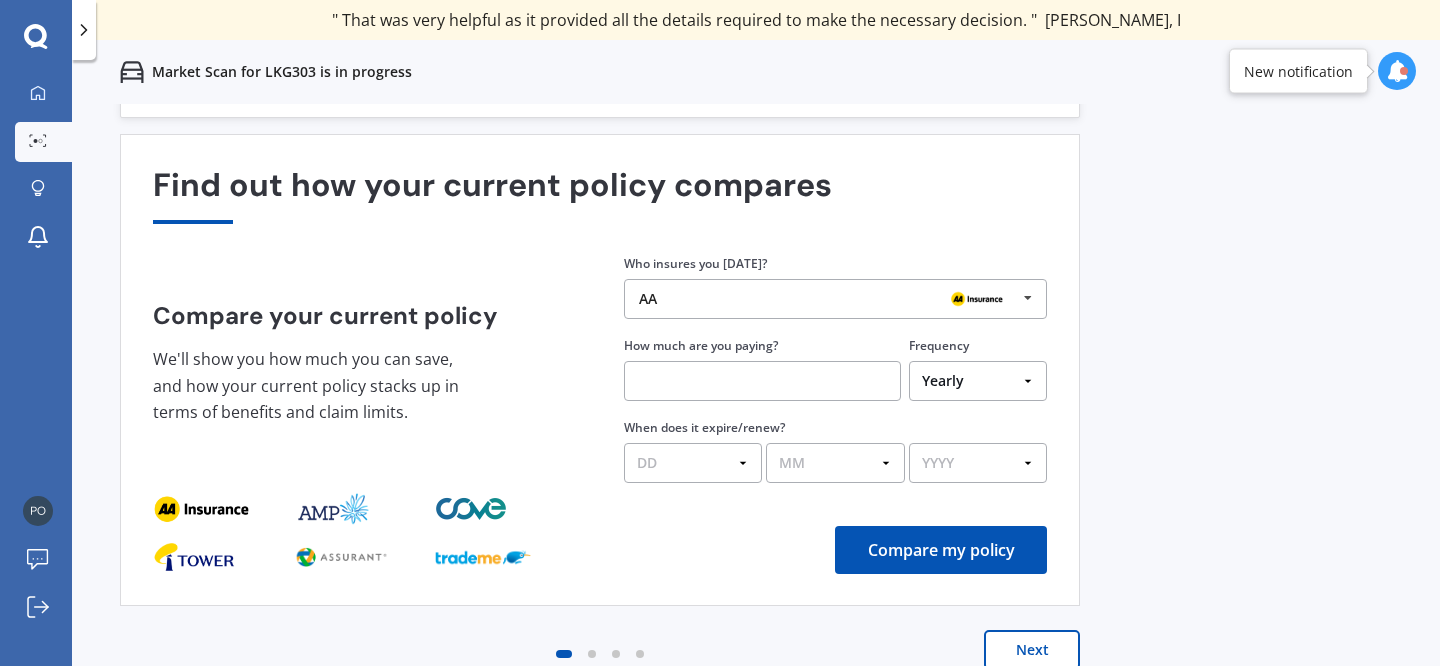 scroll, scrollTop: 0, scrollLeft: 0, axis: both 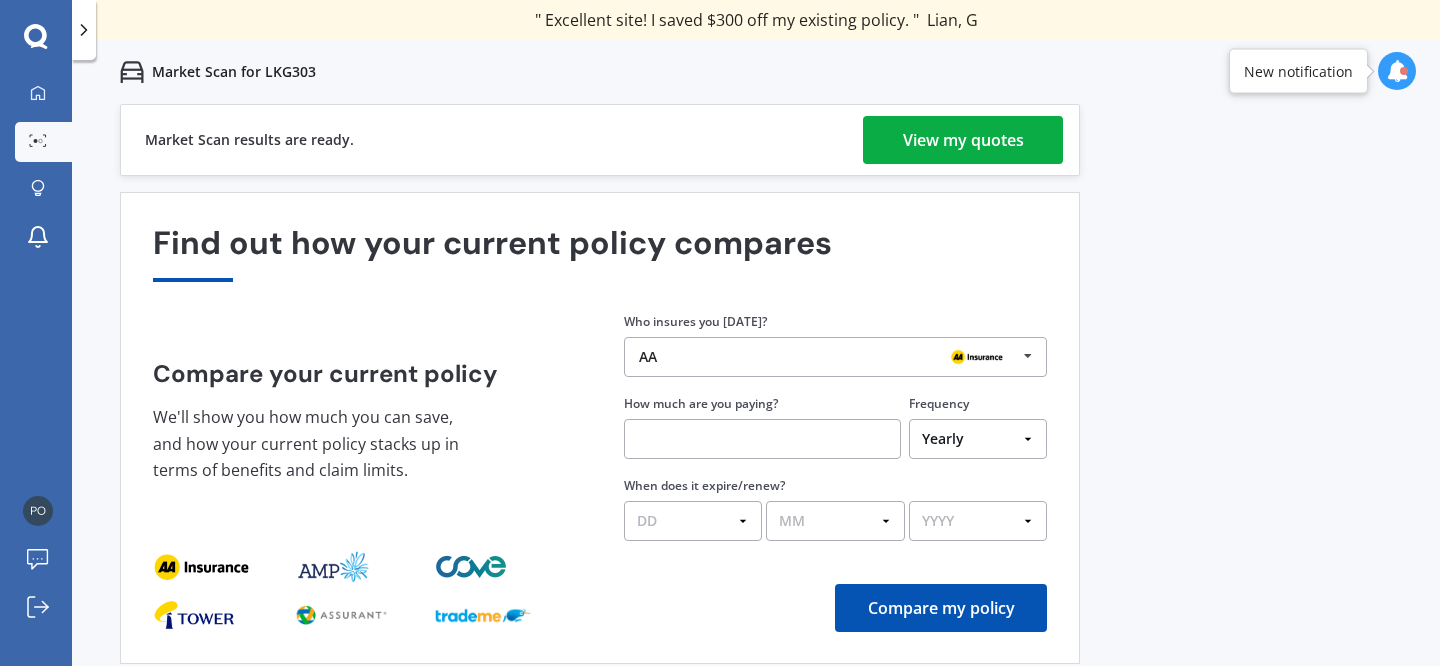 click on "View my quotes" at bounding box center (963, 140) 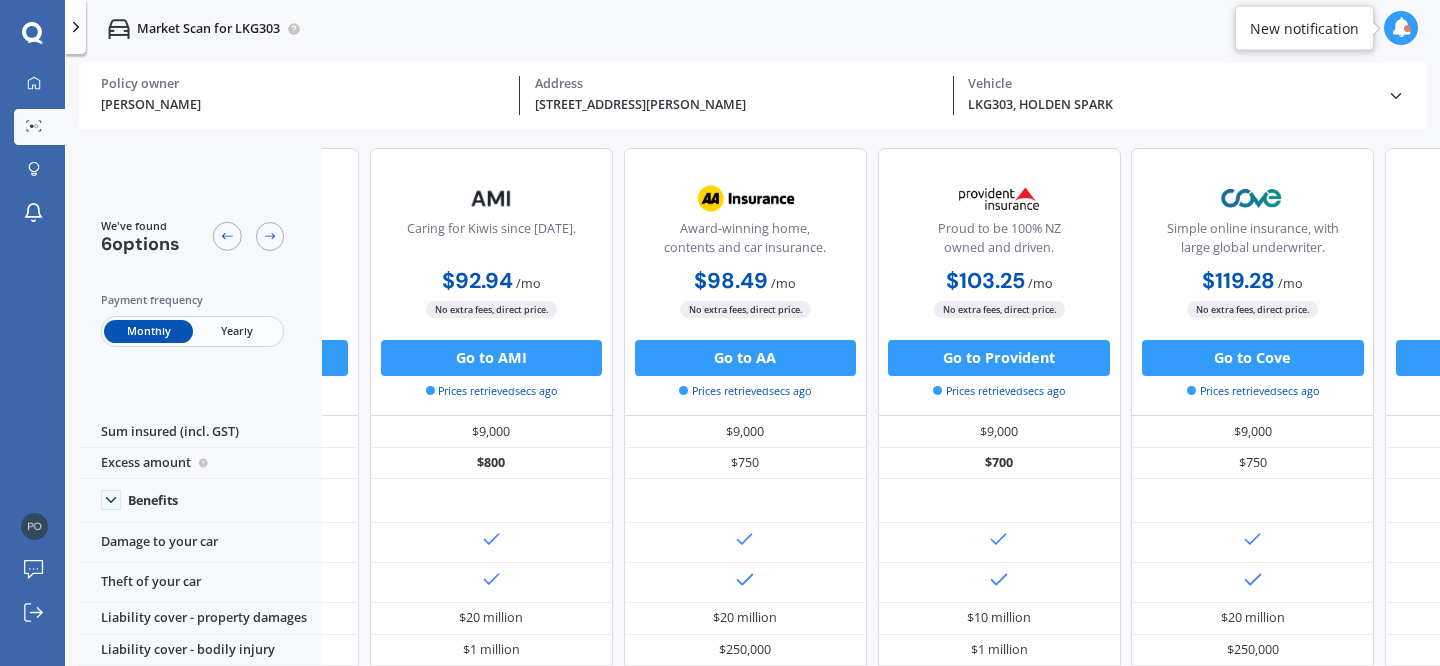 scroll, scrollTop: 0, scrollLeft: 0, axis: both 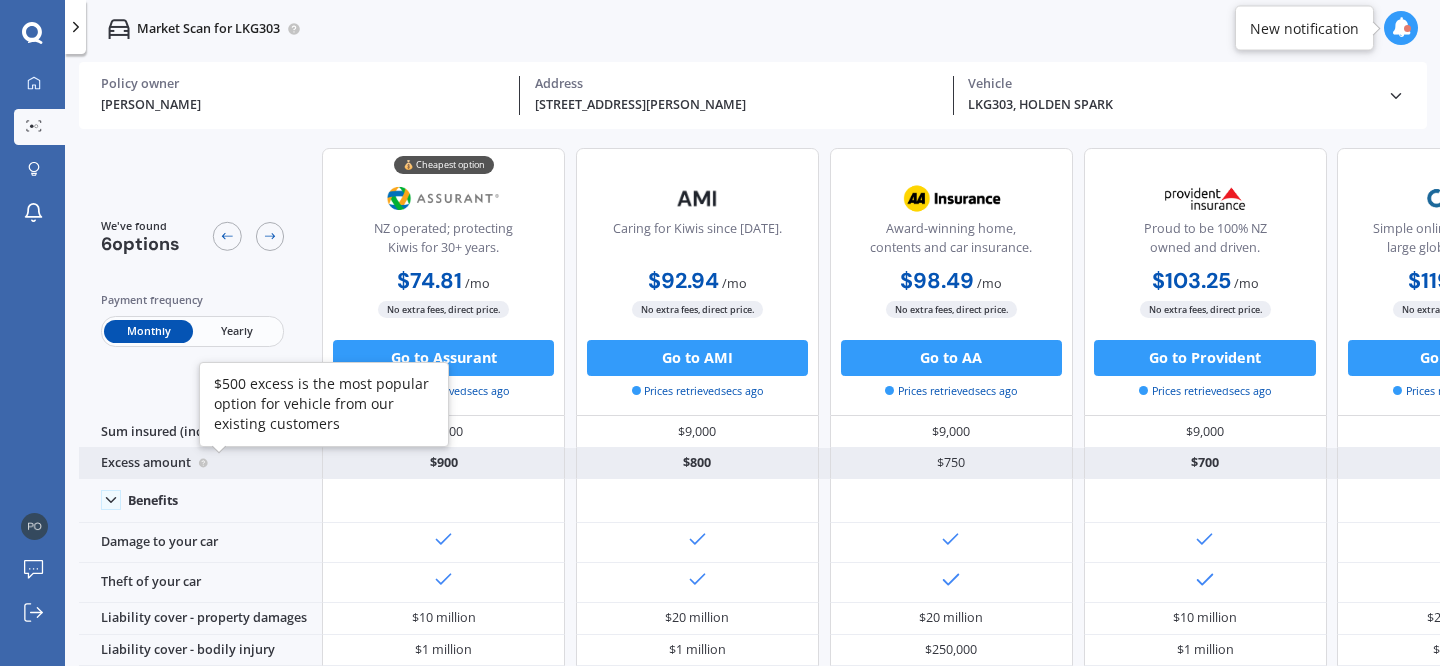 click 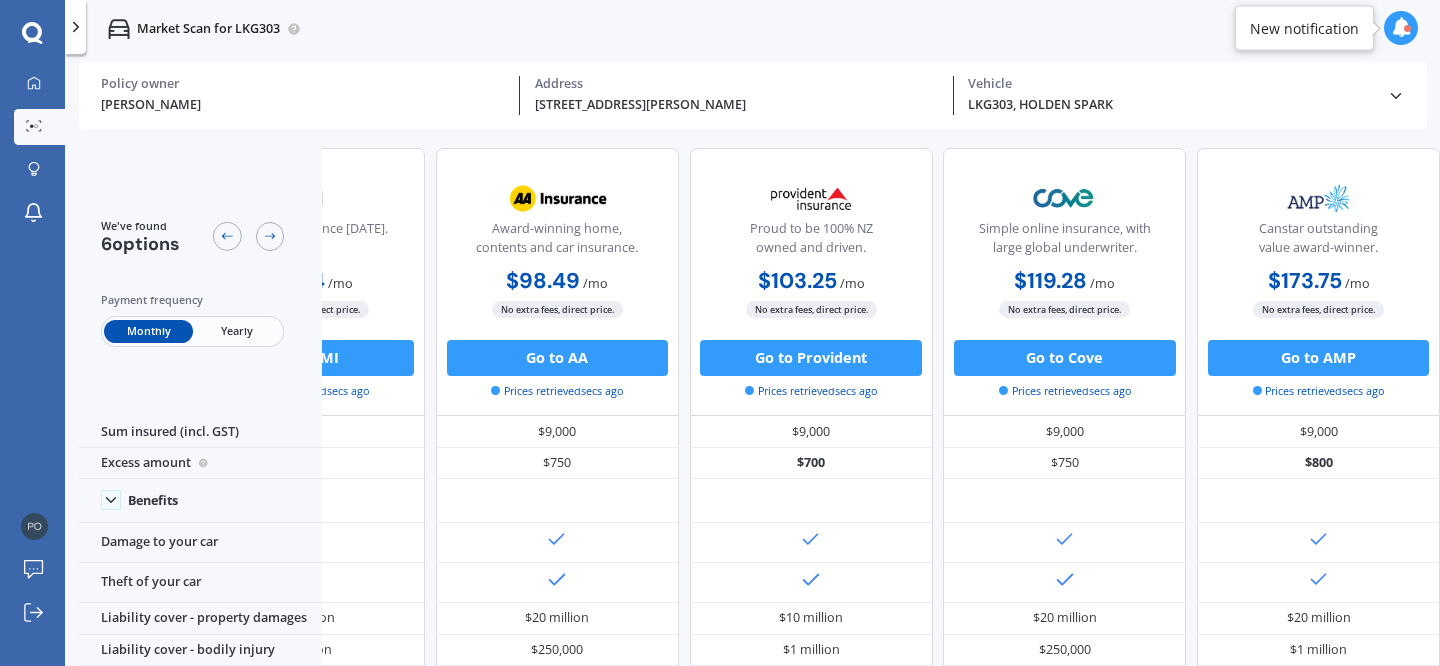 scroll, scrollTop: 0, scrollLeft: 0, axis: both 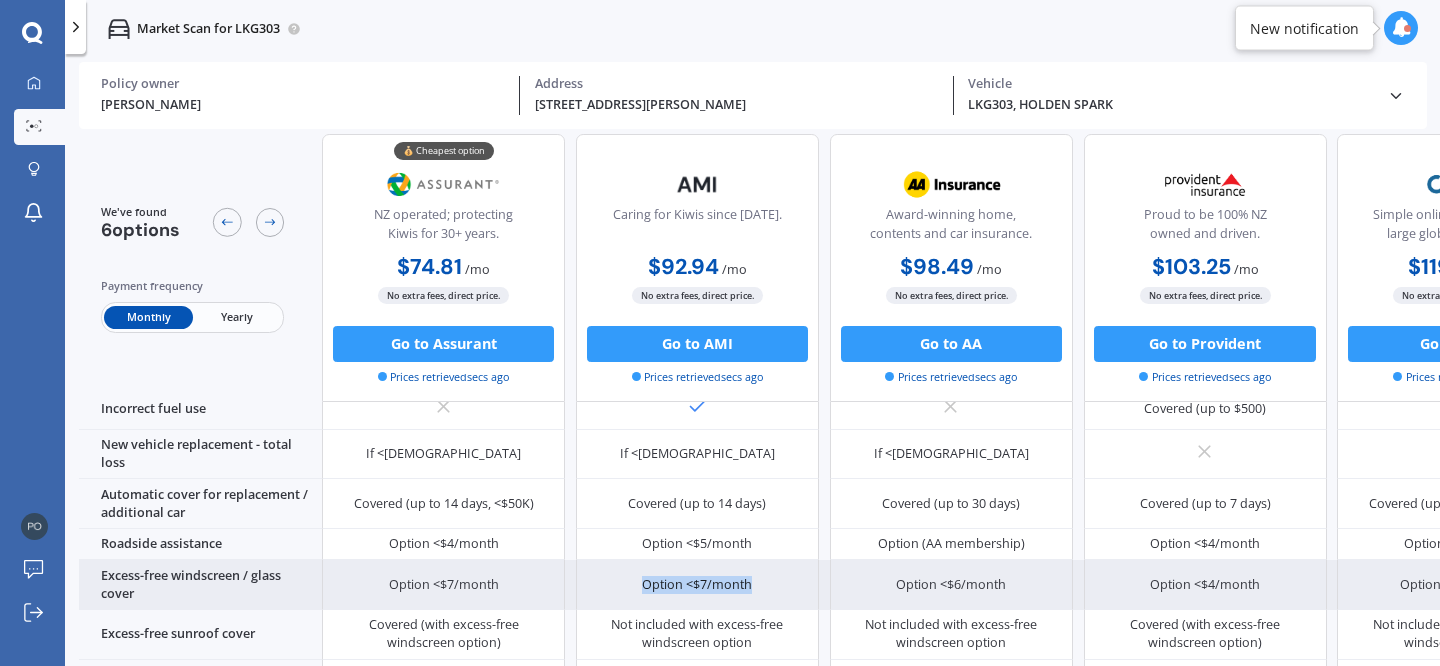 drag, startPoint x: 641, startPoint y: 572, endPoint x: 807, endPoint y: 572, distance: 166 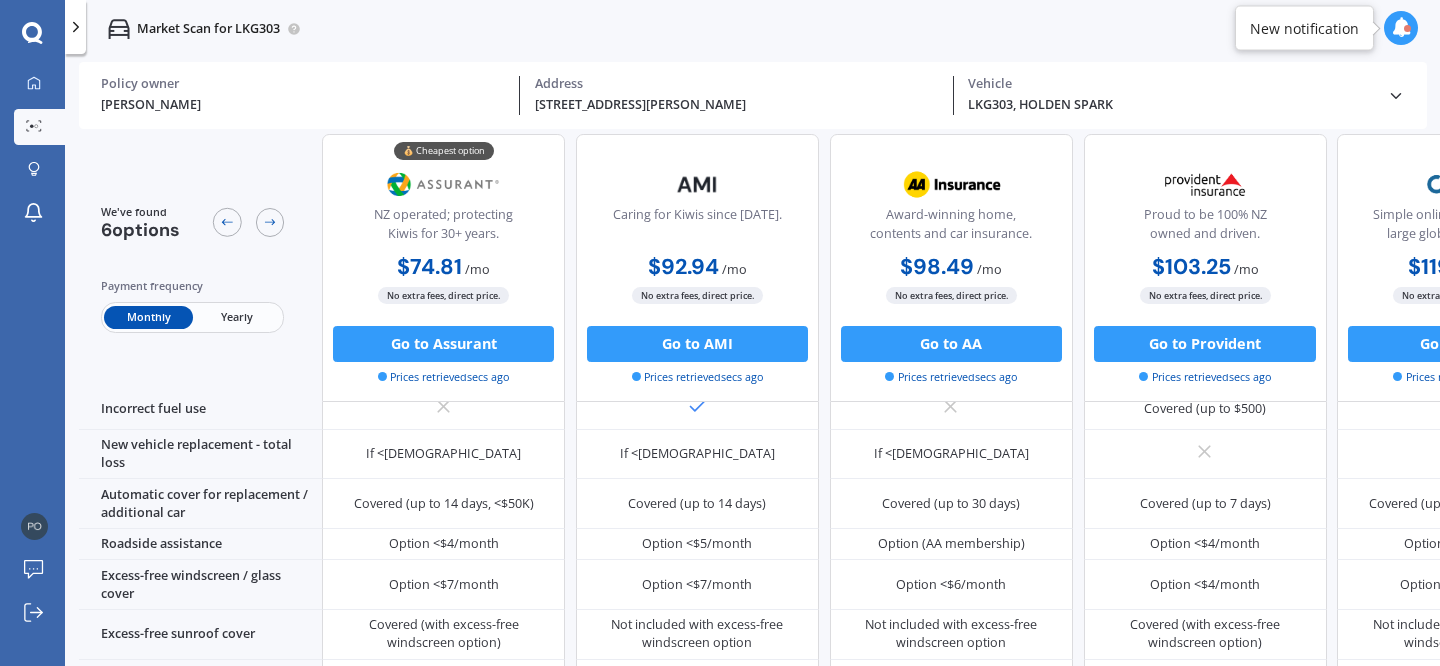 click on "Market Scan for LKG303" at bounding box center [752, 29] 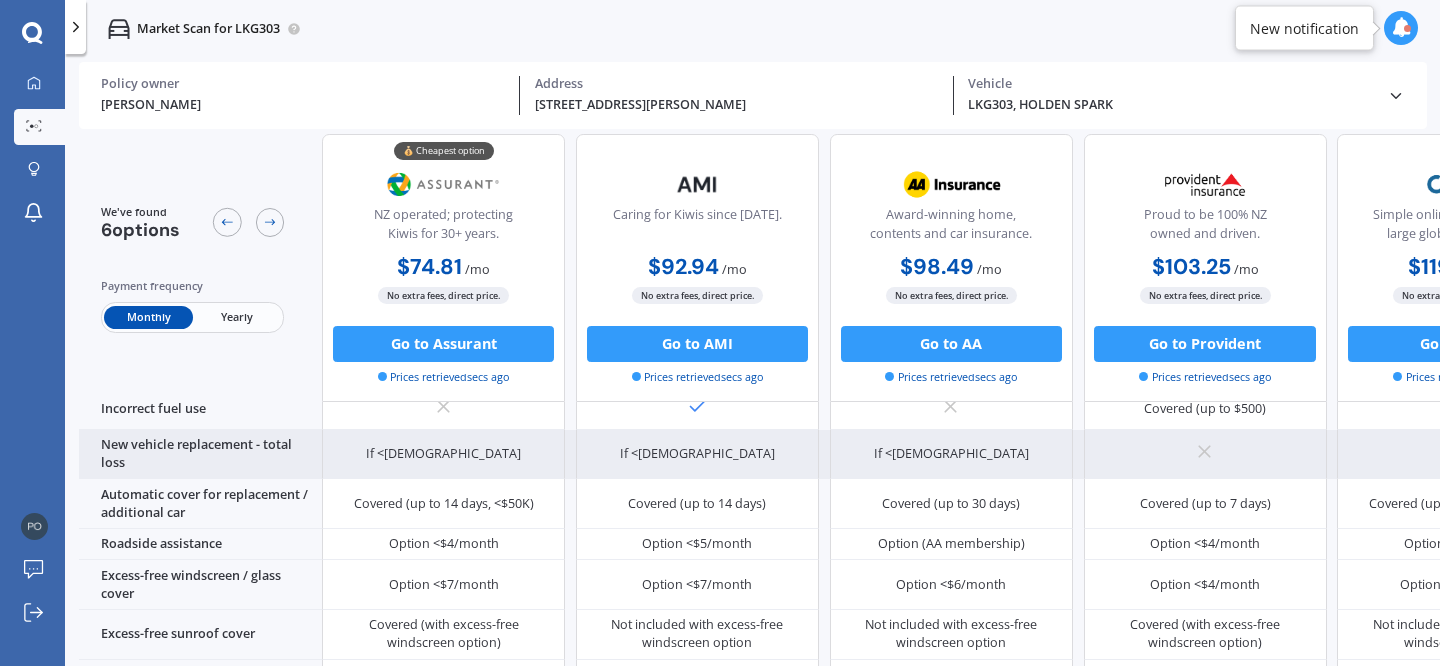 scroll, scrollTop: 0, scrollLeft: 0, axis: both 